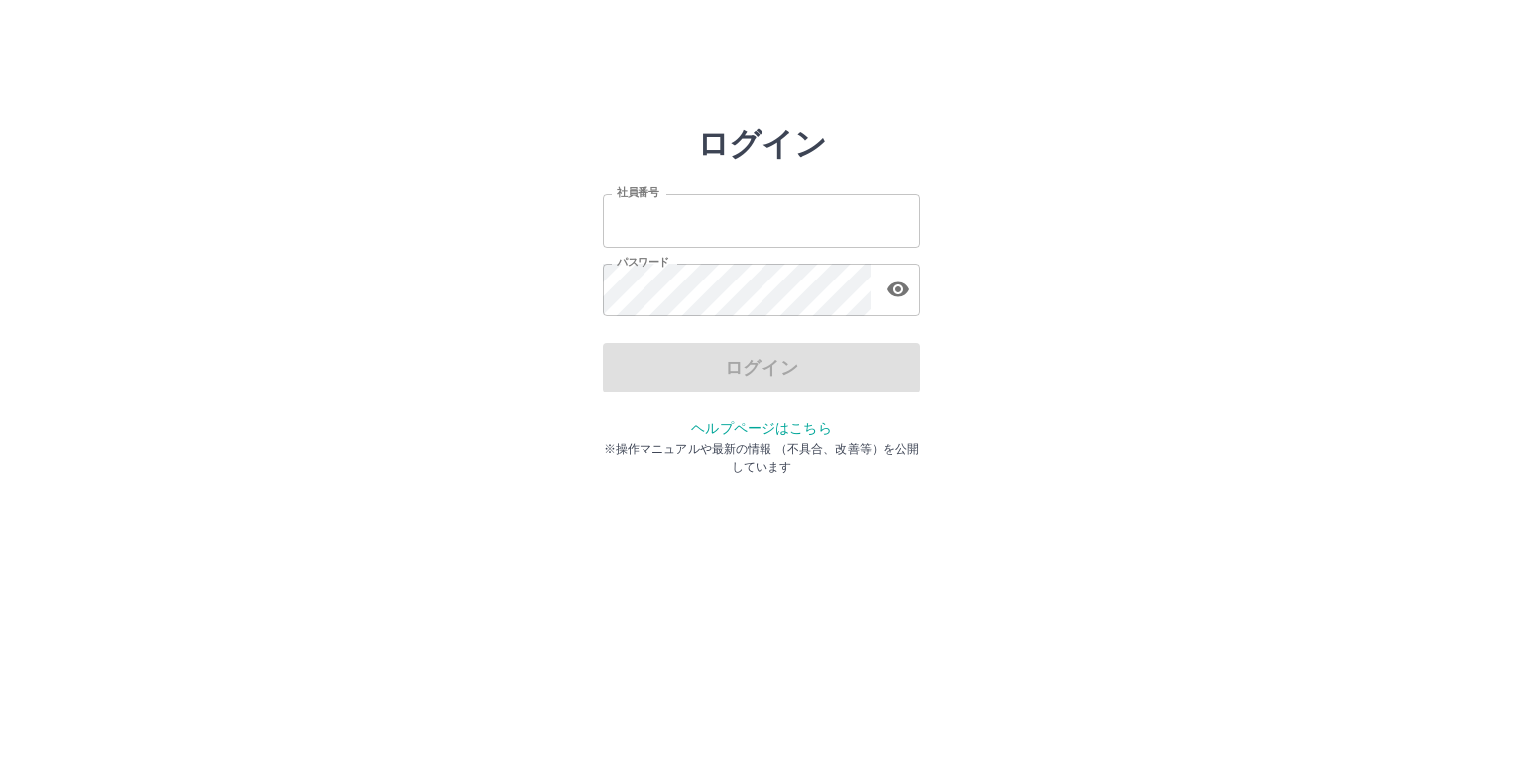 scroll, scrollTop: 0, scrollLeft: 0, axis: both 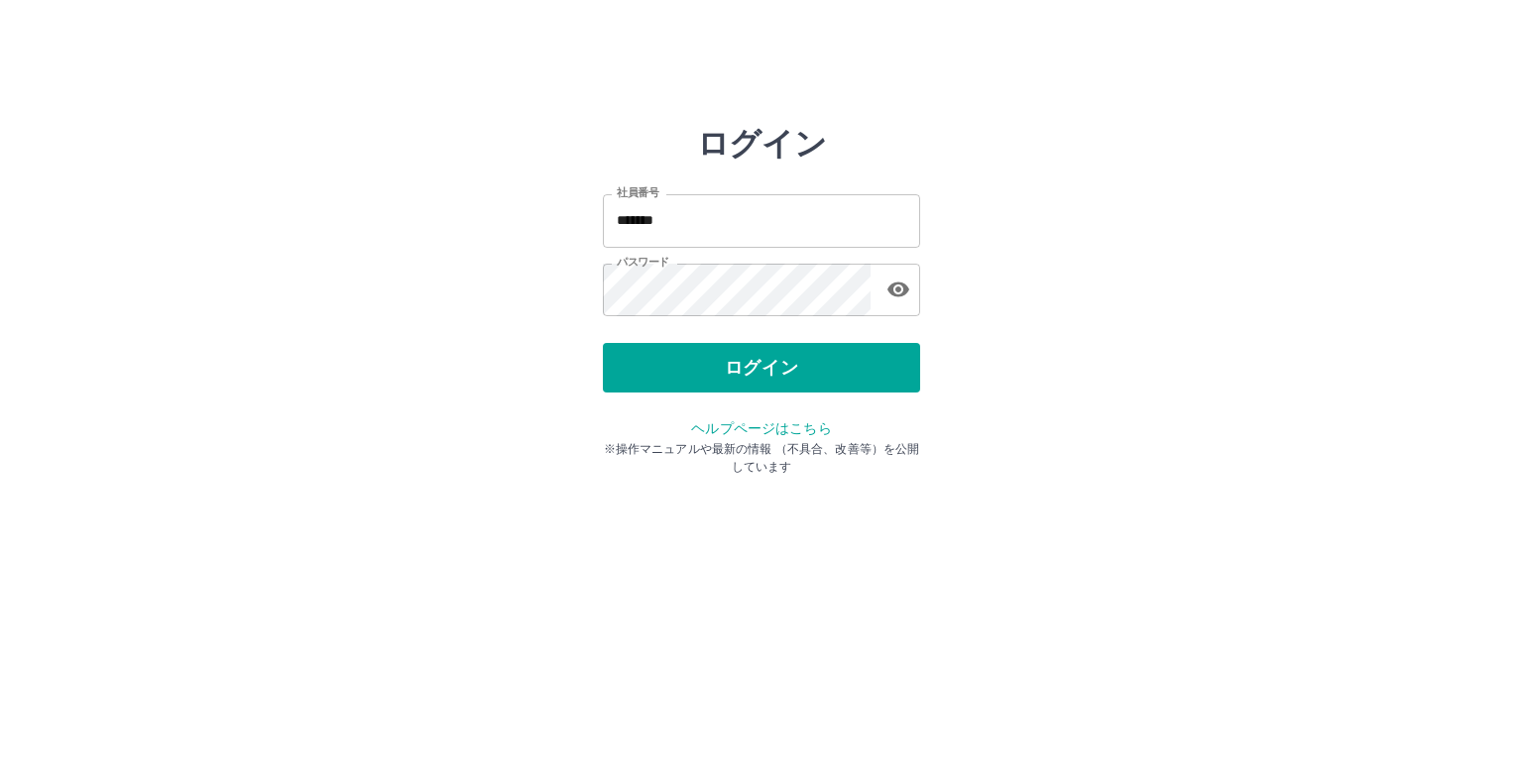 click on "ログイン" at bounding box center [762, 368] 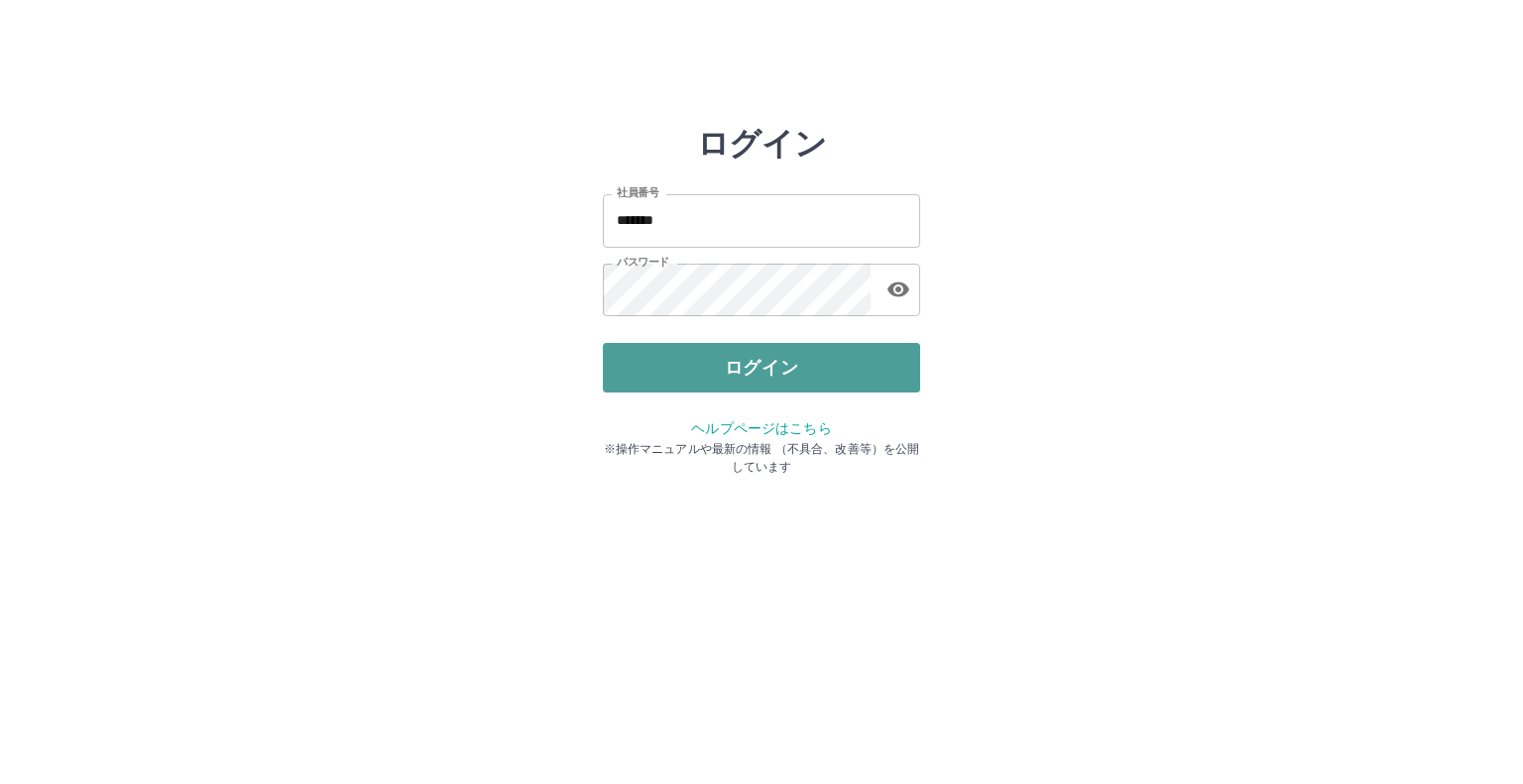 click on "ログイン" at bounding box center (762, 368) 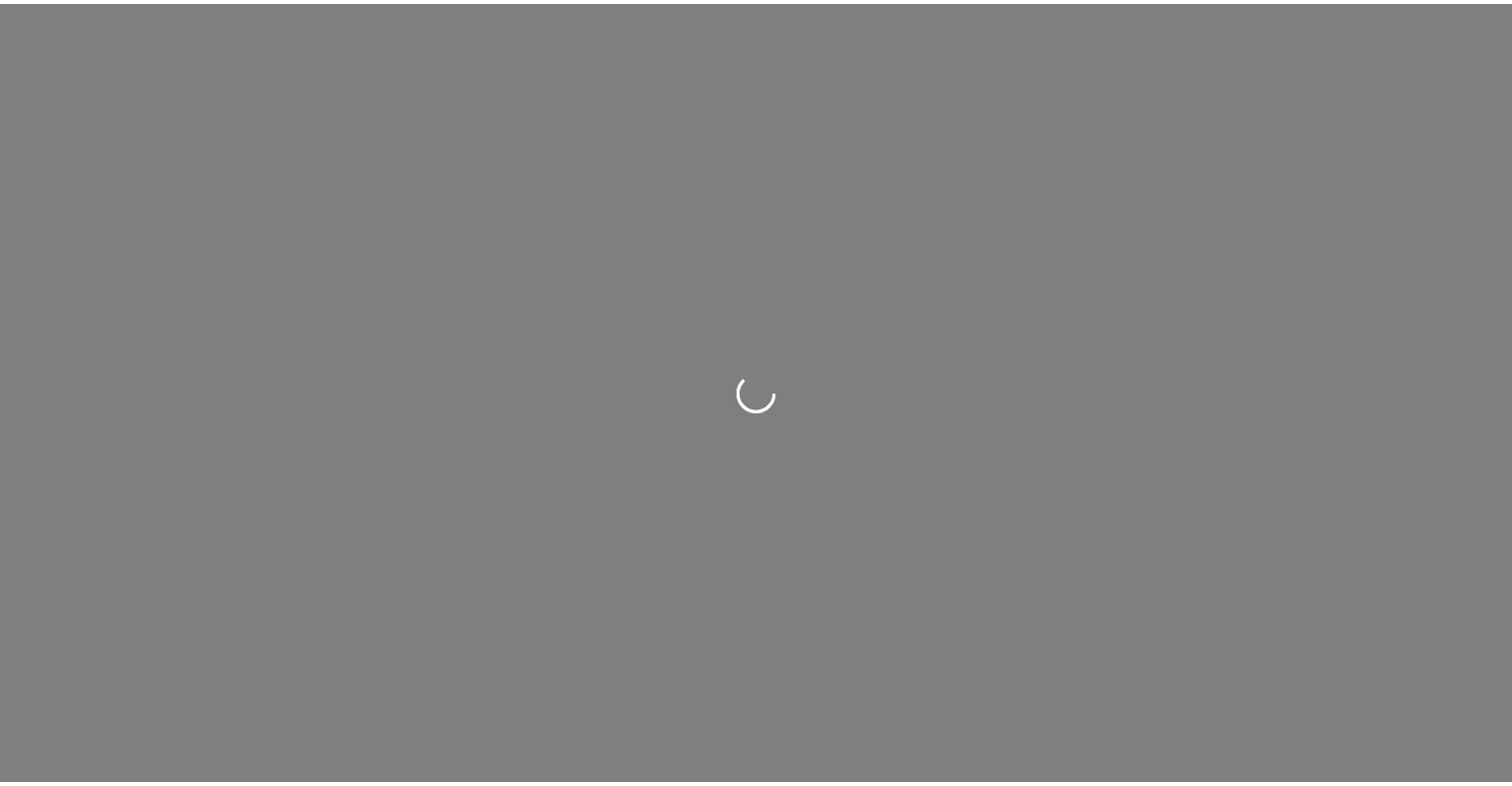 scroll, scrollTop: 0, scrollLeft: 0, axis: both 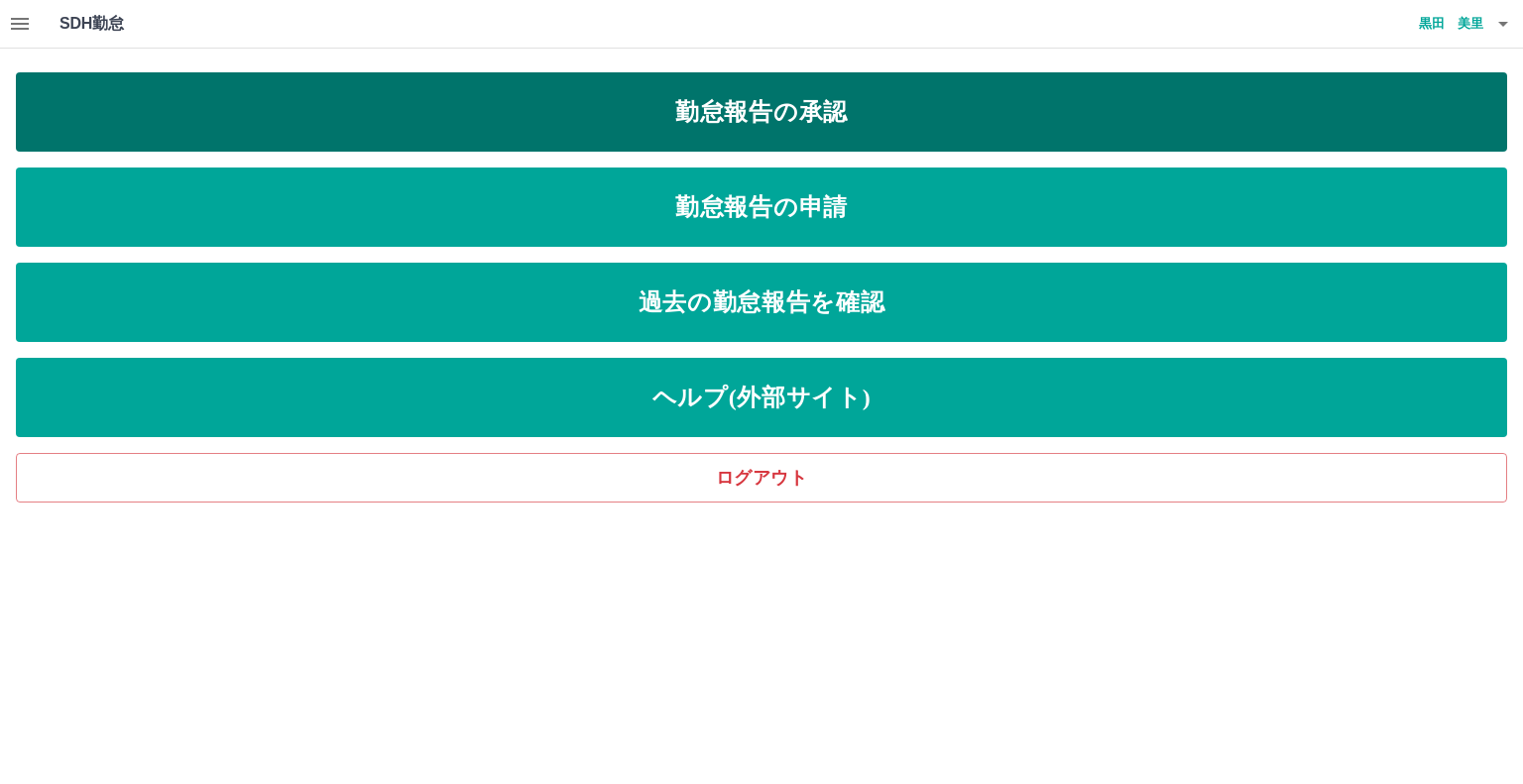 click on "勤怠報告の承認" at bounding box center [762, 112] 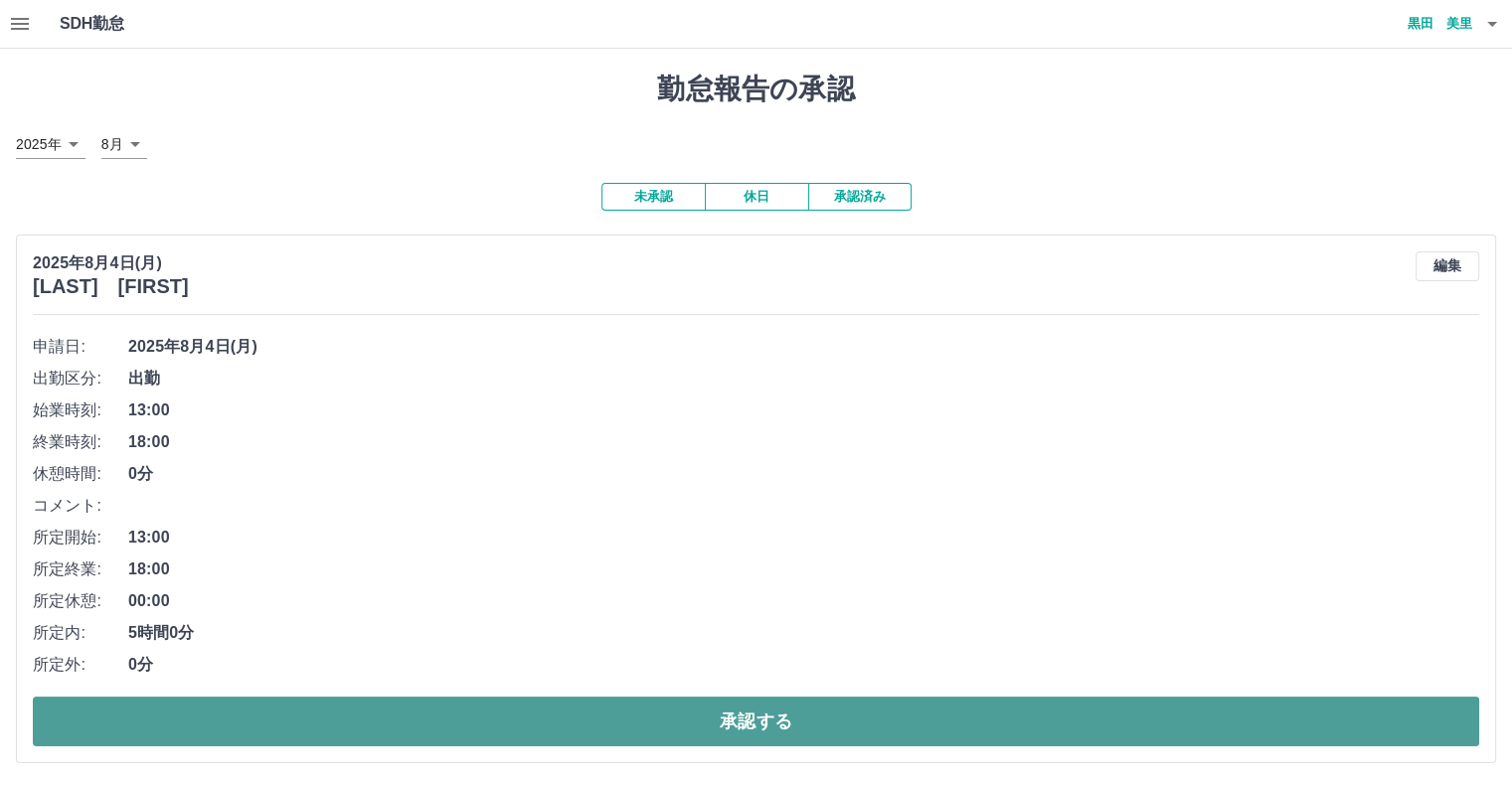 click on "承認する" at bounding box center [756, 721] 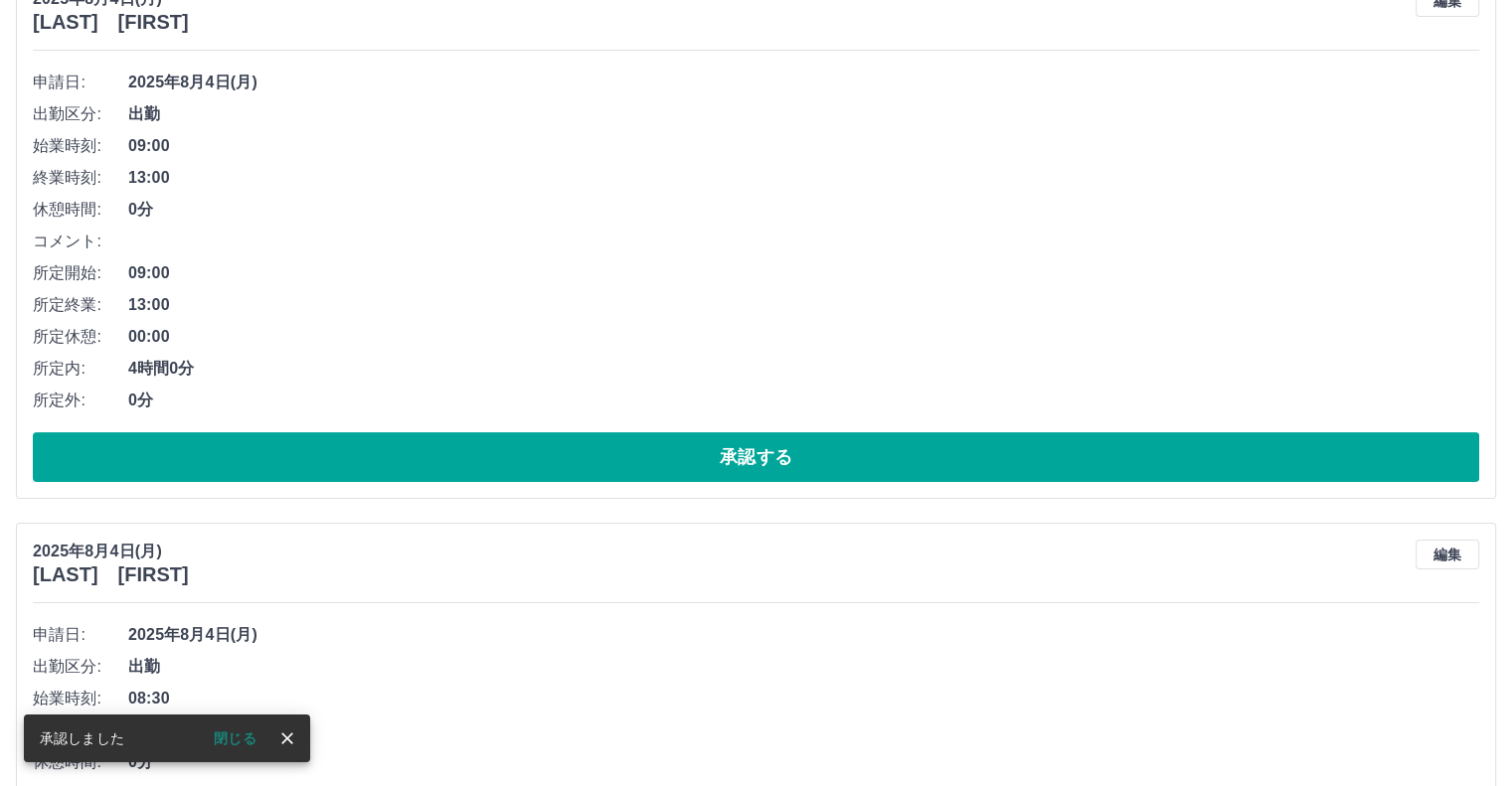 scroll, scrollTop: 298, scrollLeft: 0, axis: vertical 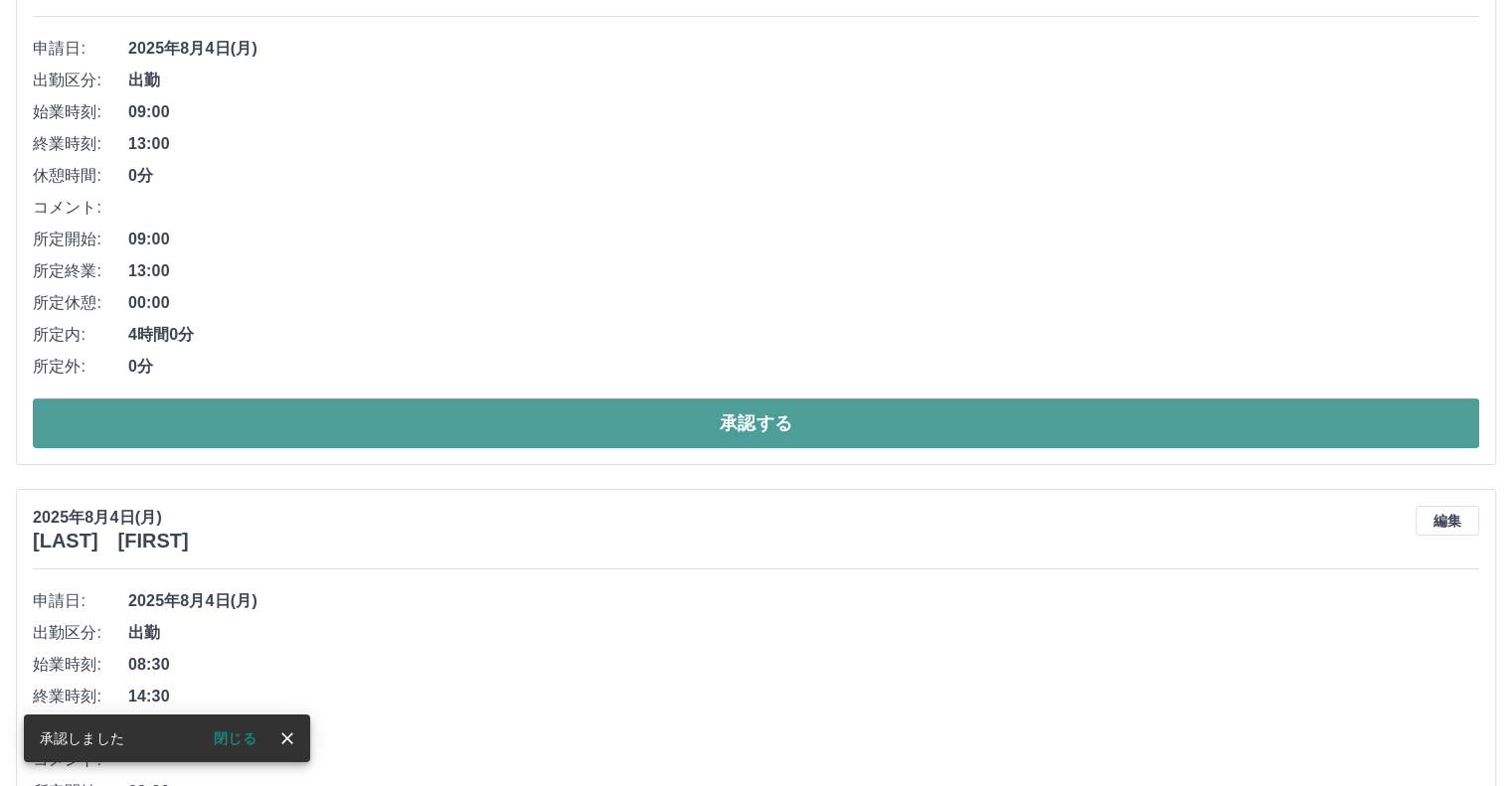 click on "承認する" at bounding box center [756, 423] 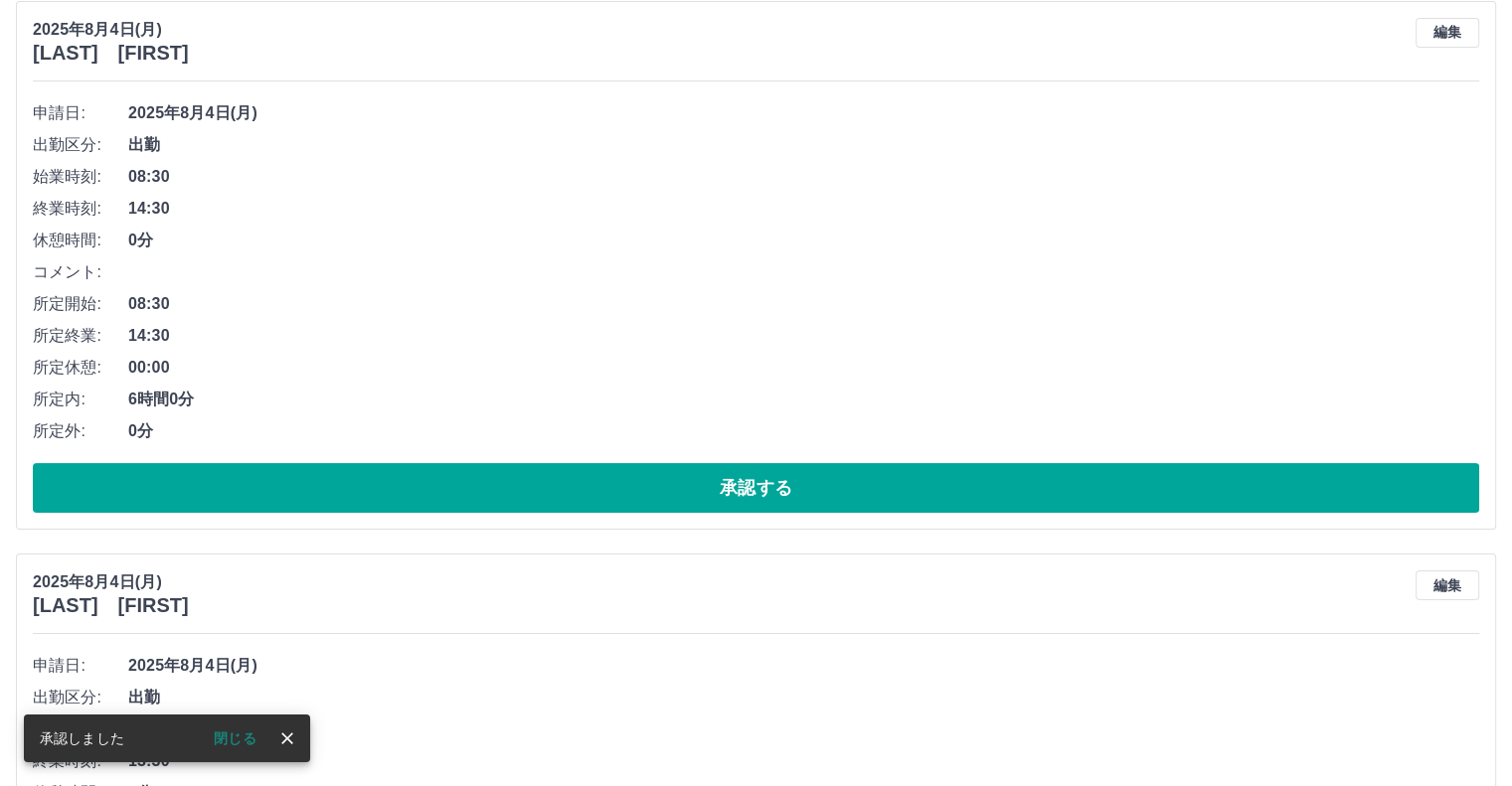 scroll, scrollTop: 199, scrollLeft: 0, axis: vertical 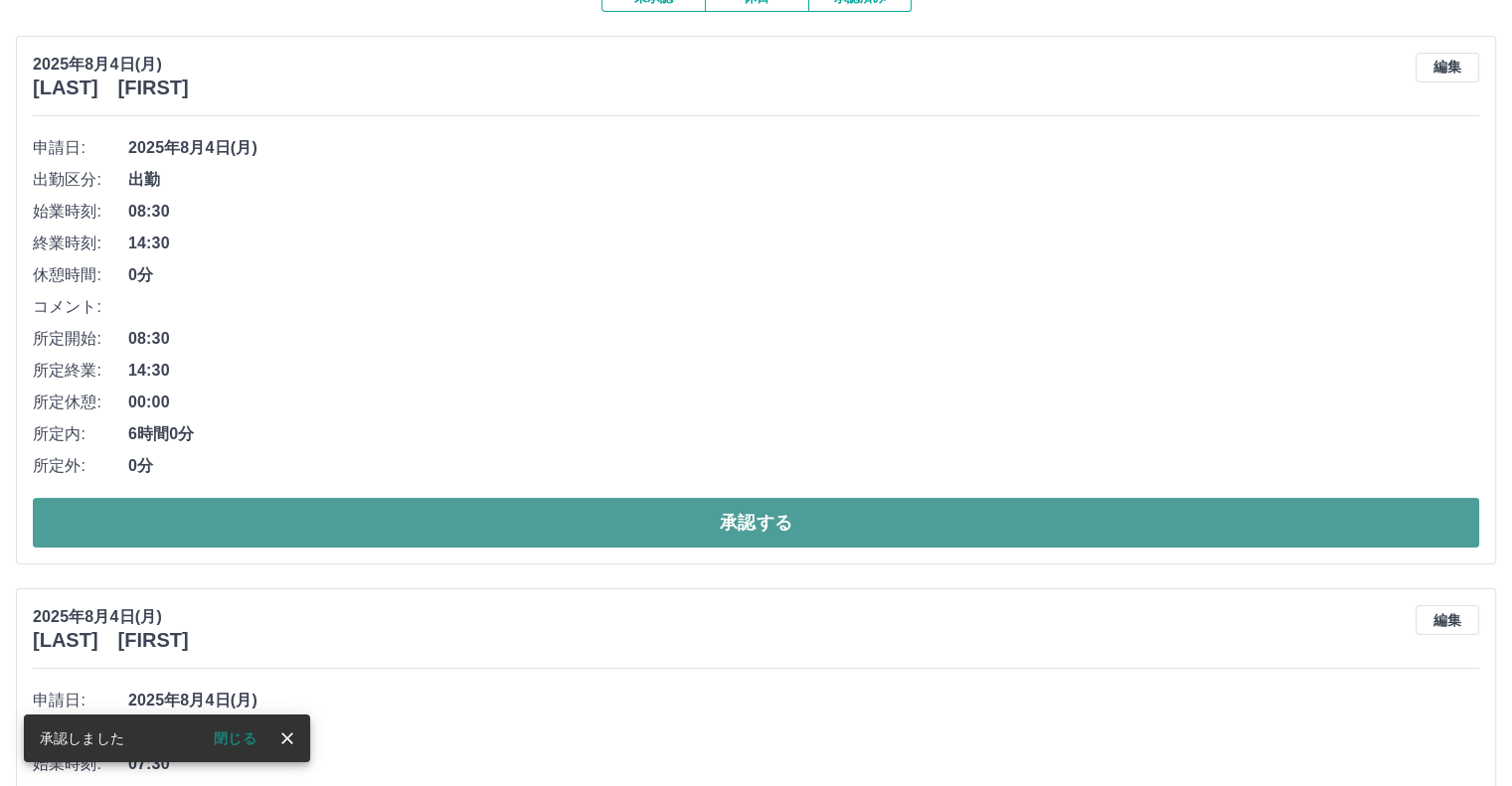 click on "承認する" at bounding box center [756, 523] 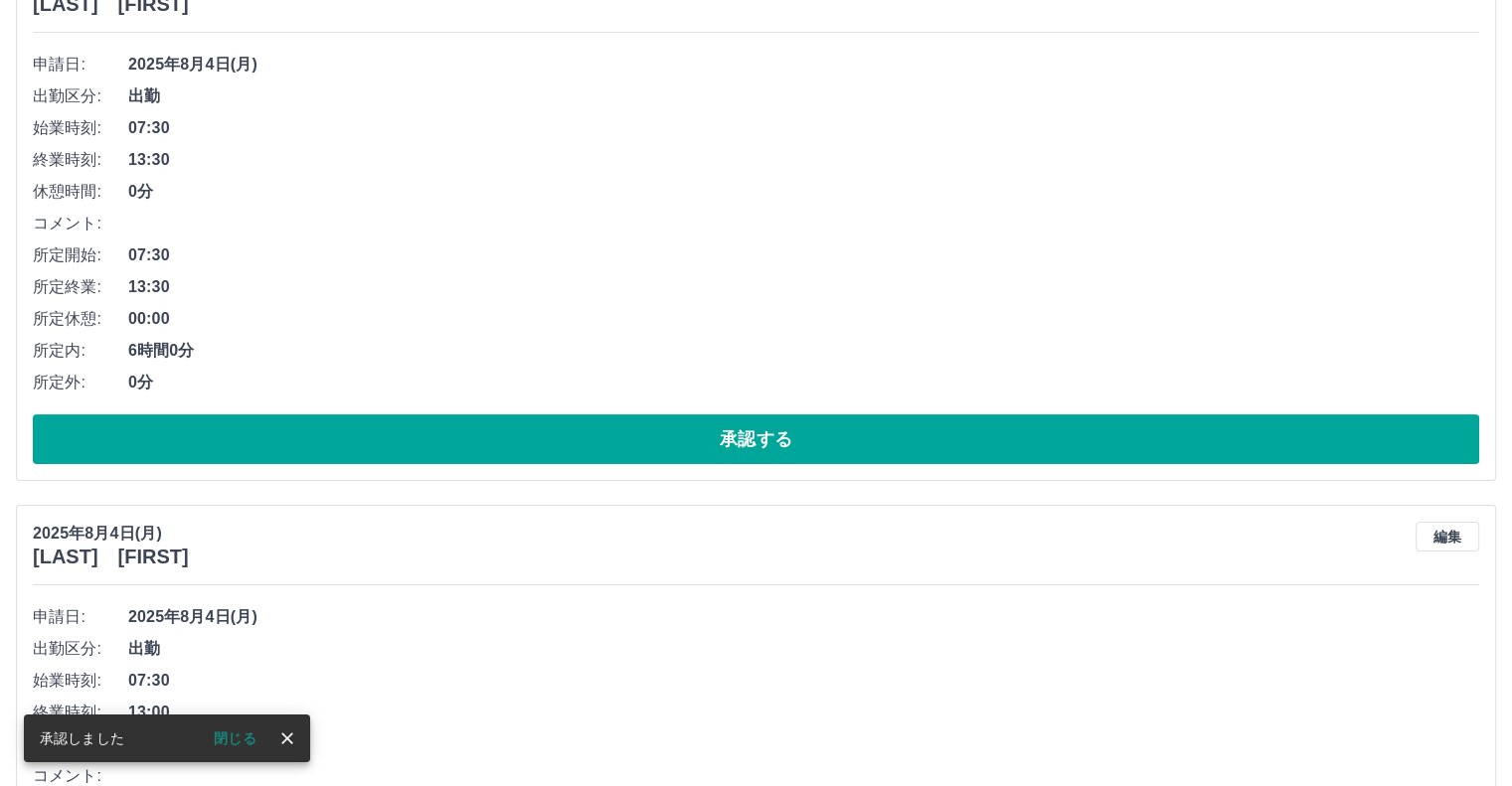 scroll, scrollTop: 298, scrollLeft: 0, axis: vertical 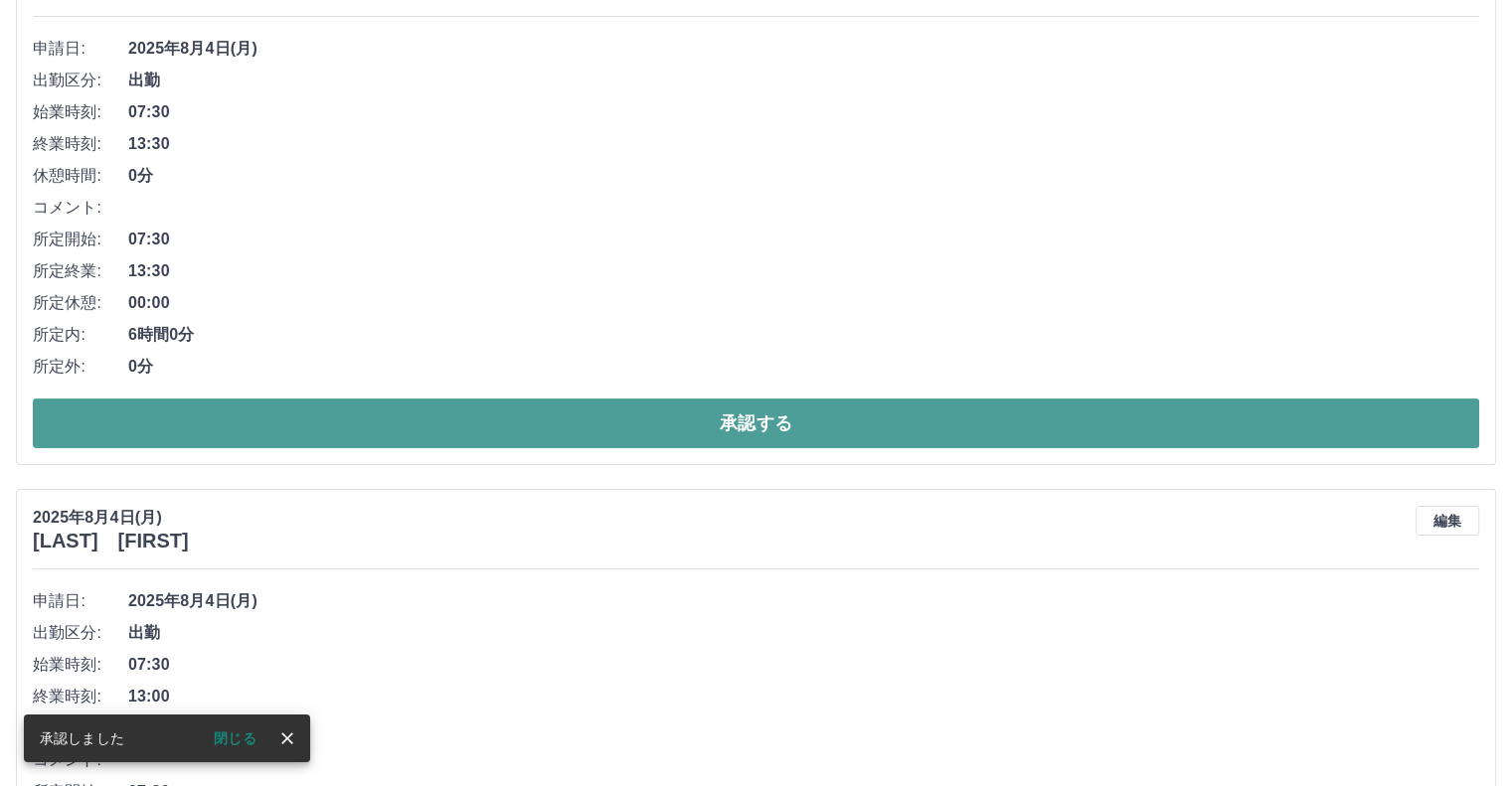 click on "承認する" at bounding box center [756, 423] 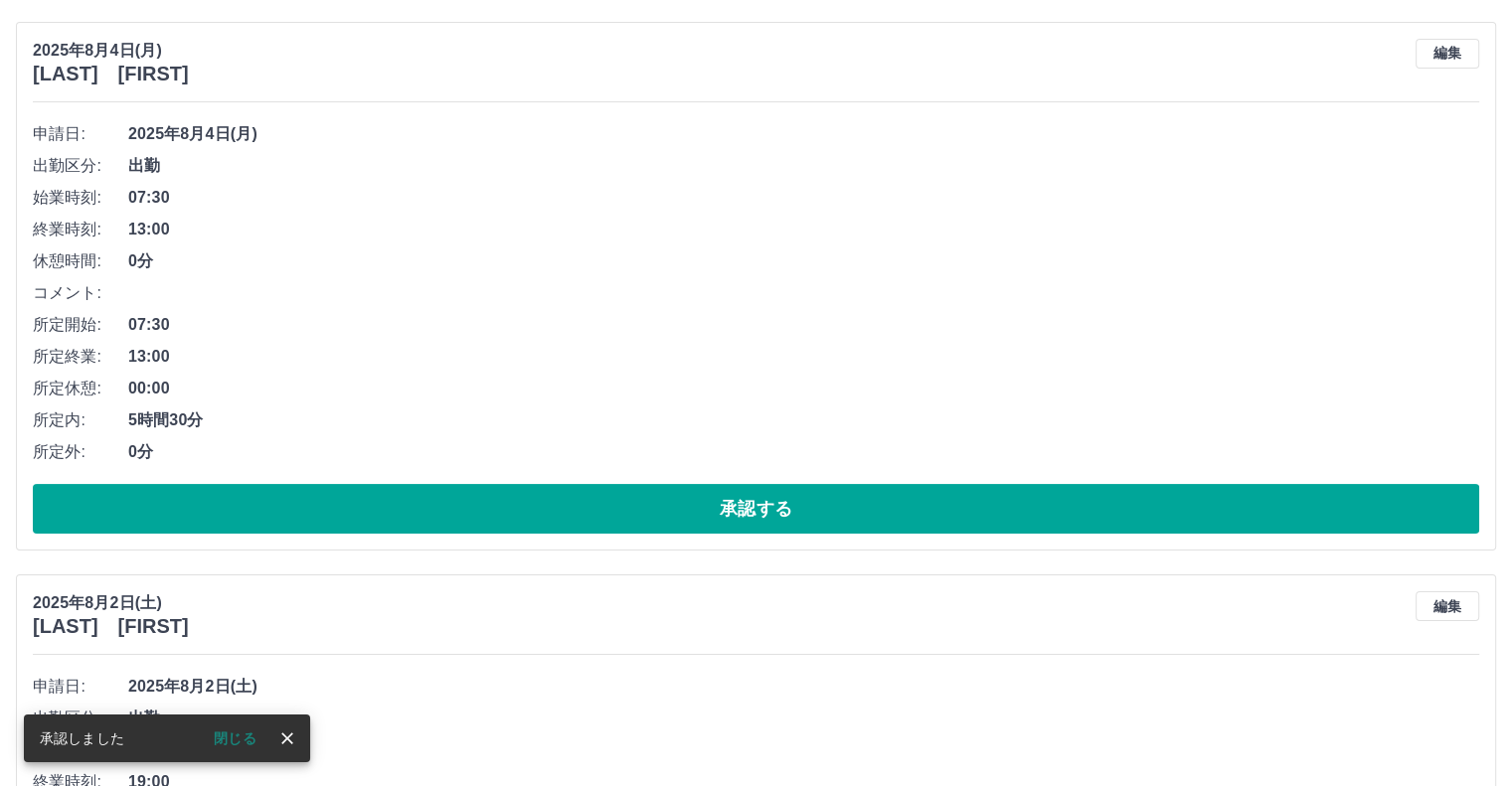 scroll, scrollTop: 242, scrollLeft: 0, axis: vertical 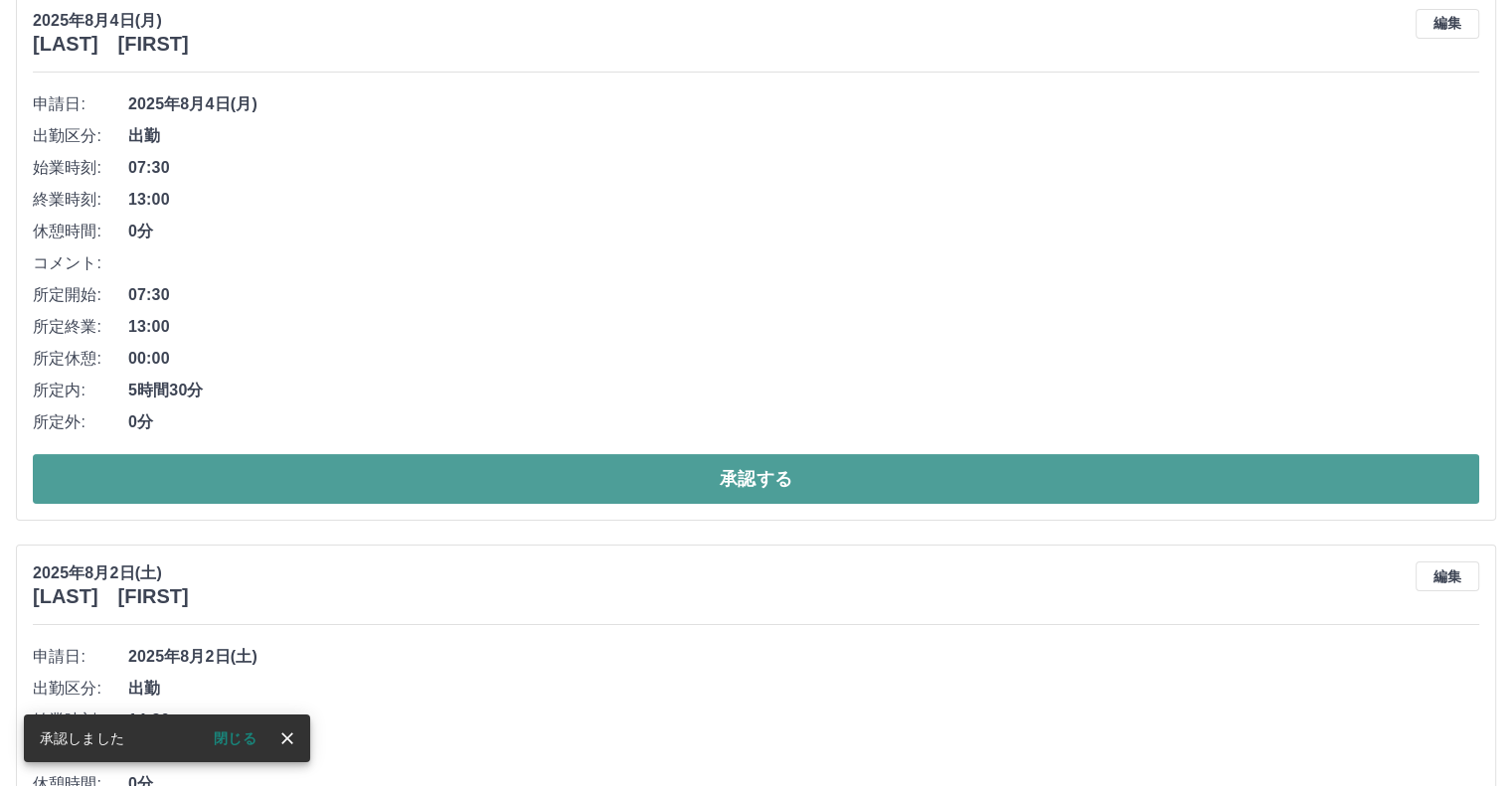 click on "承認する" at bounding box center [756, 479] 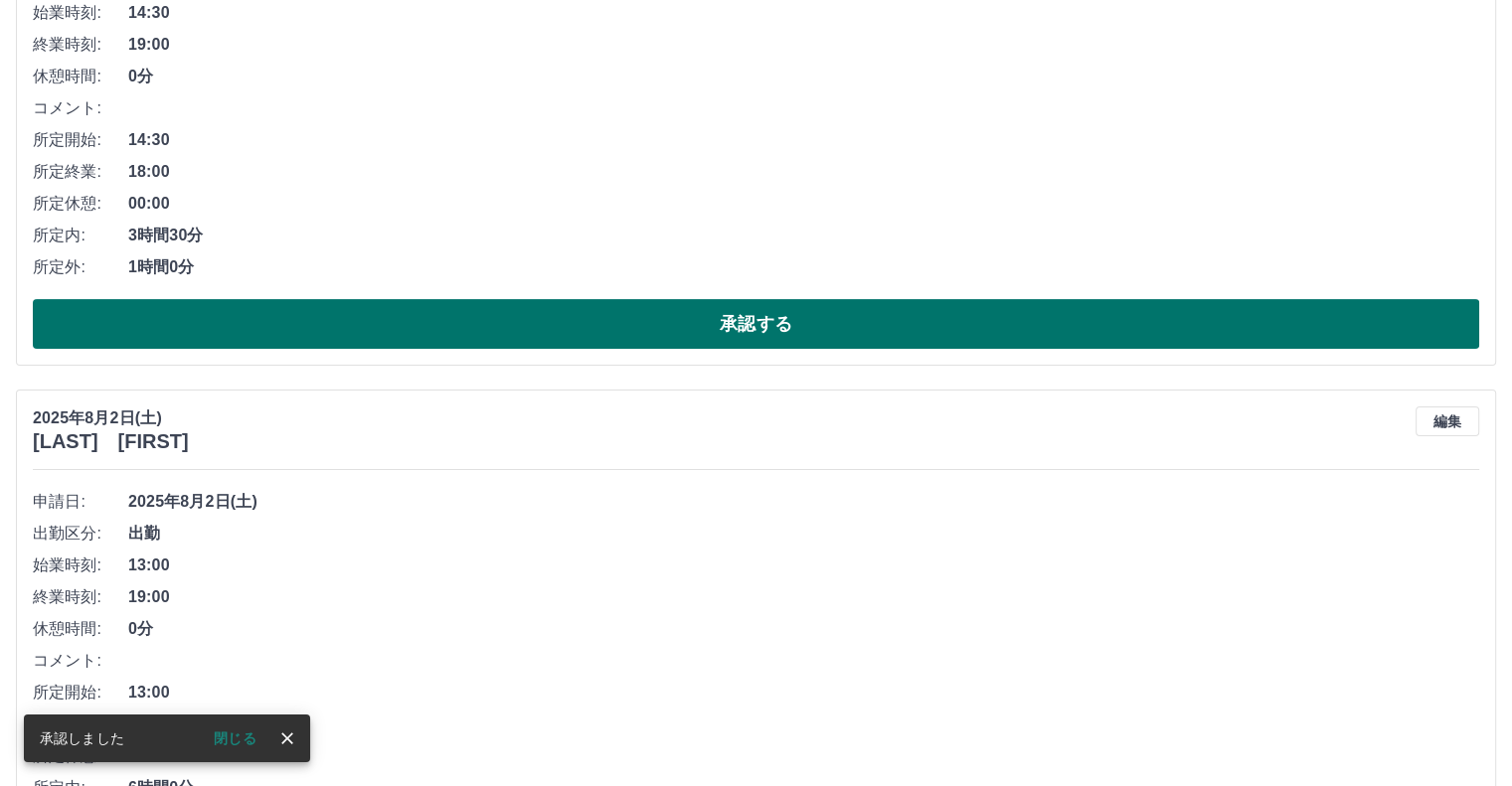 scroll, scrollTop: 199, scrollLeft: 0, axis: vertical 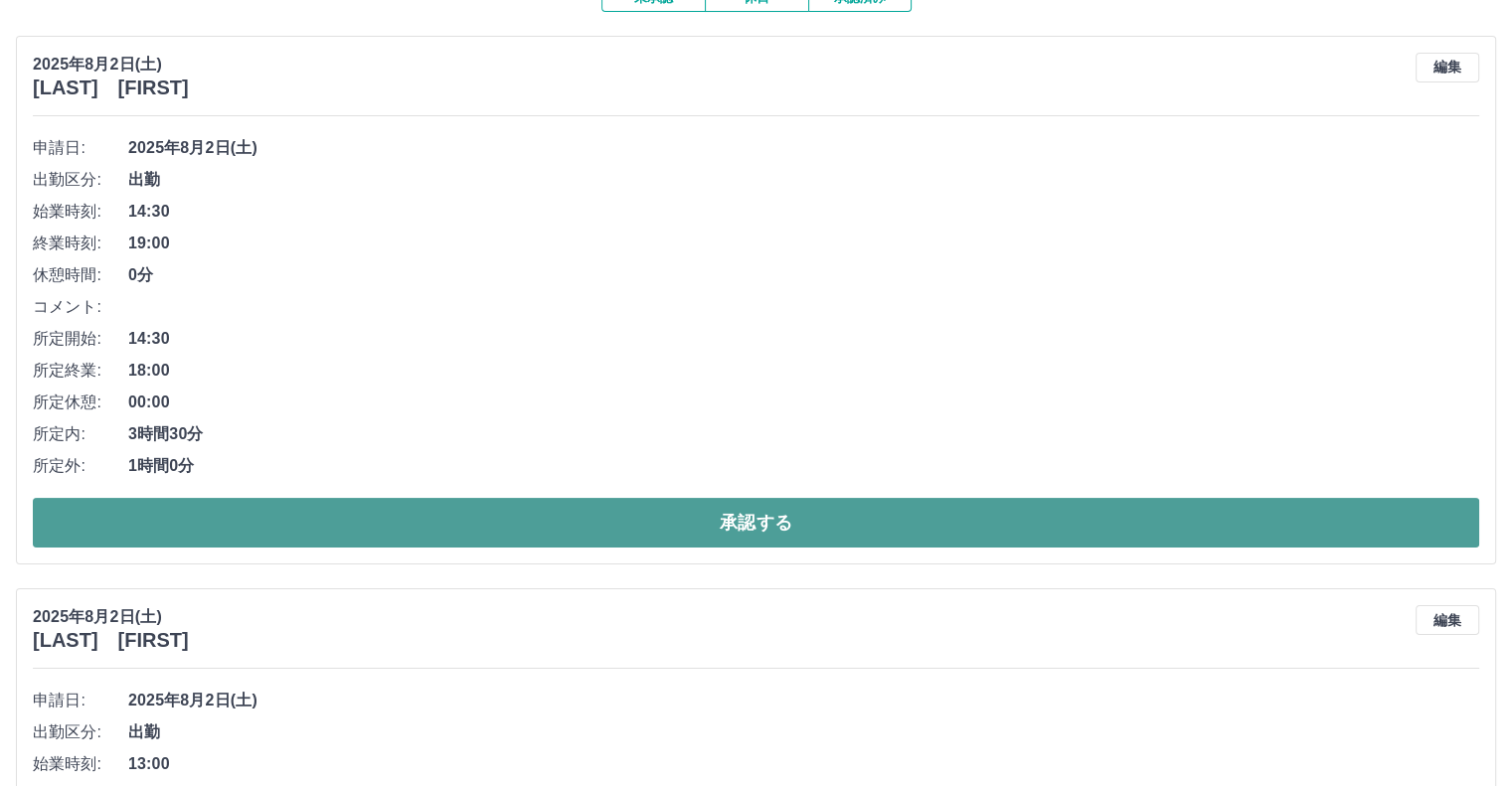 click on "承認する" at bounding box center (756, 523) 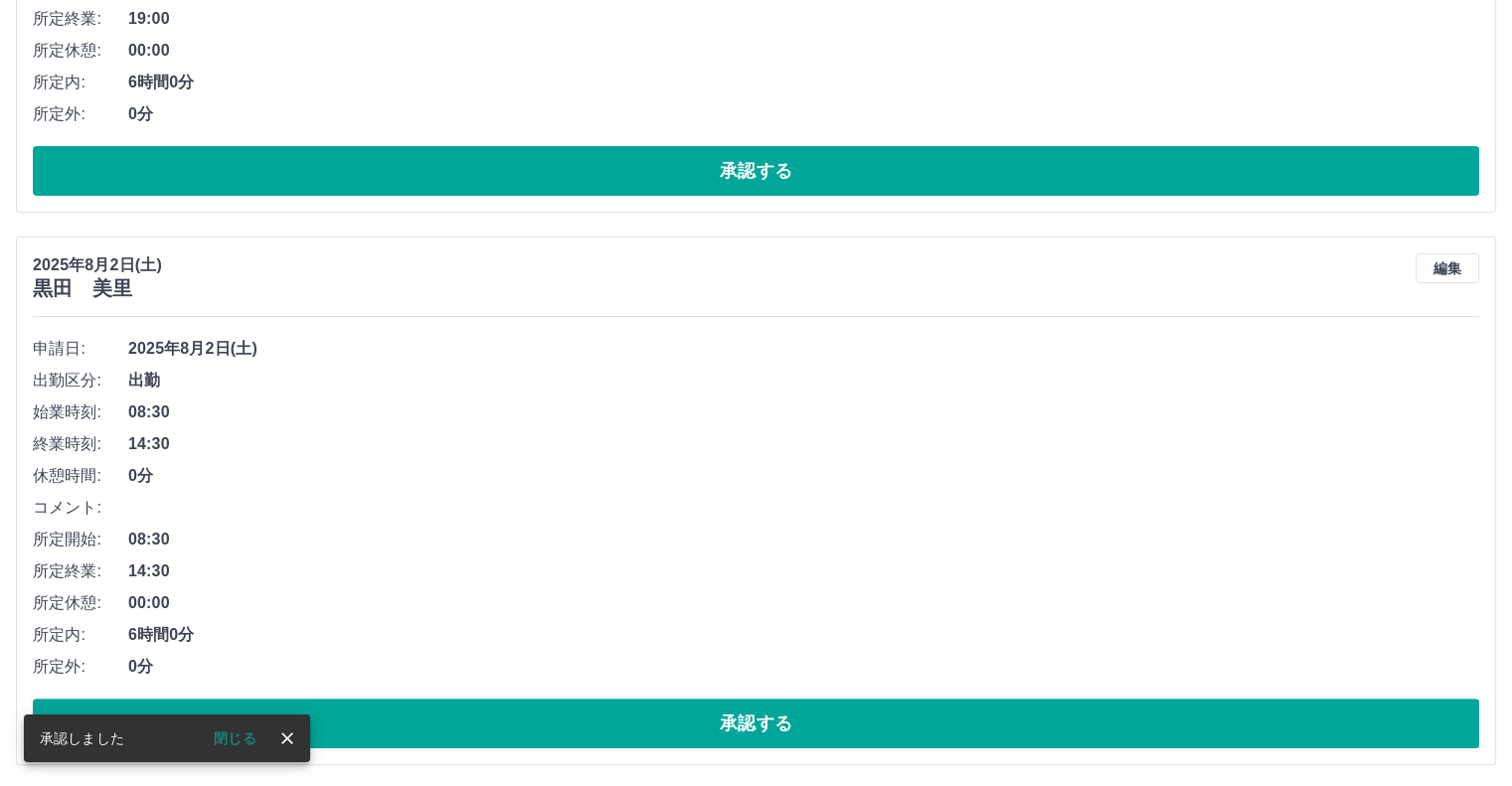 scroll, scrollTop: 553, scrollLeft: 0, axis: vertical 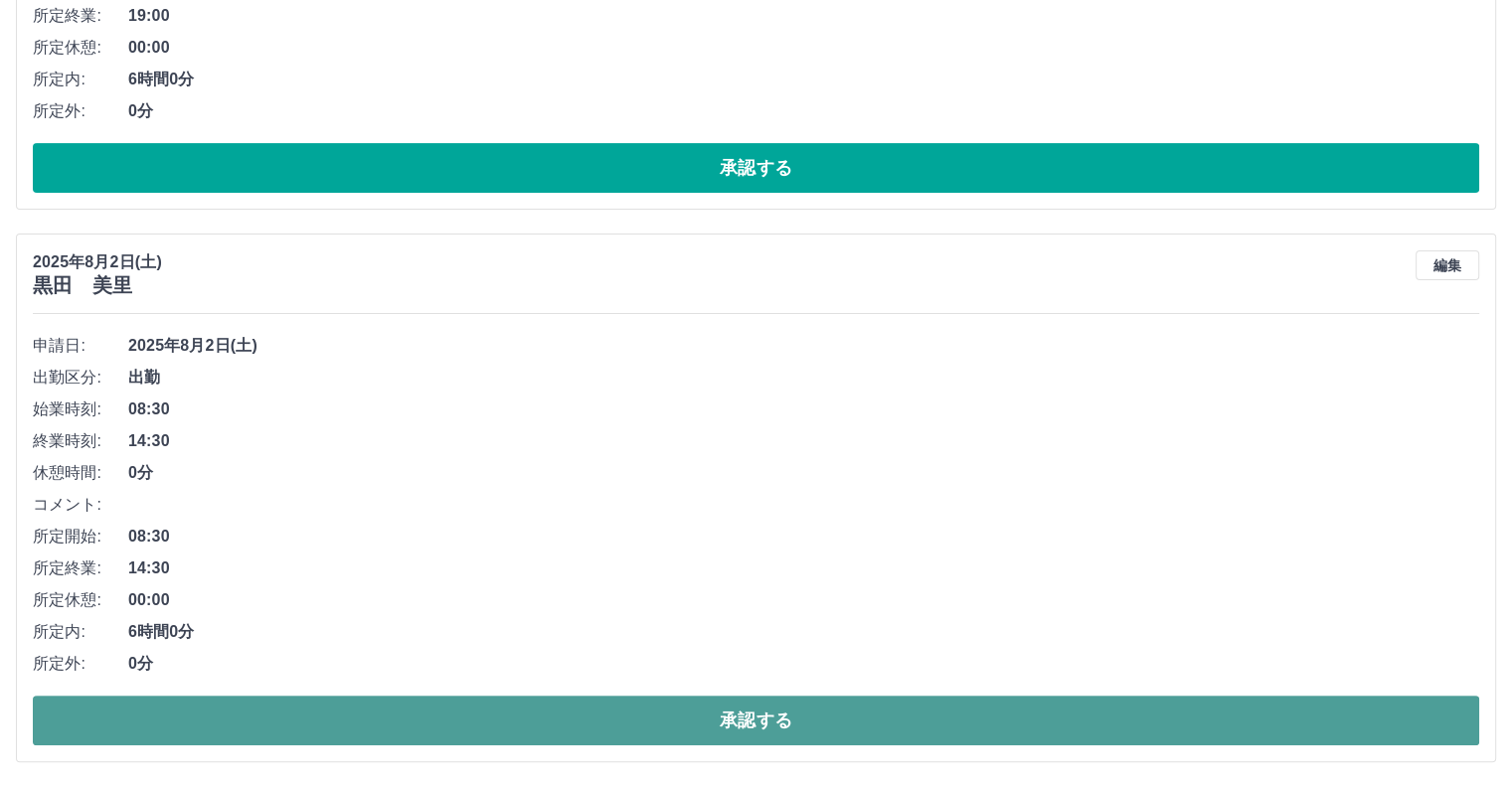 click on "承認する" at bounding box center (756, 720) 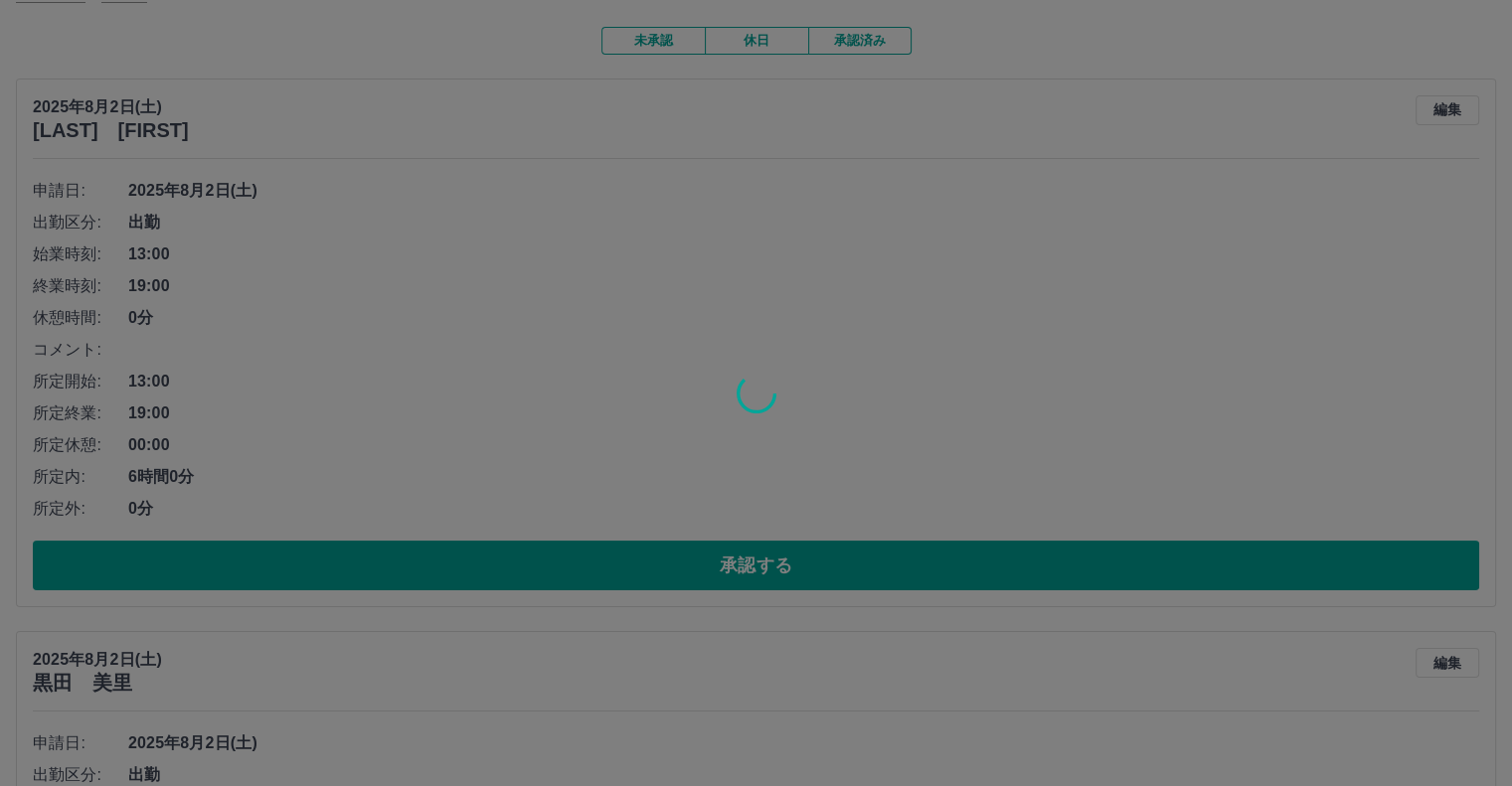 scroll, scrollTop: 1, scrollLeft: 0, axis: vertical 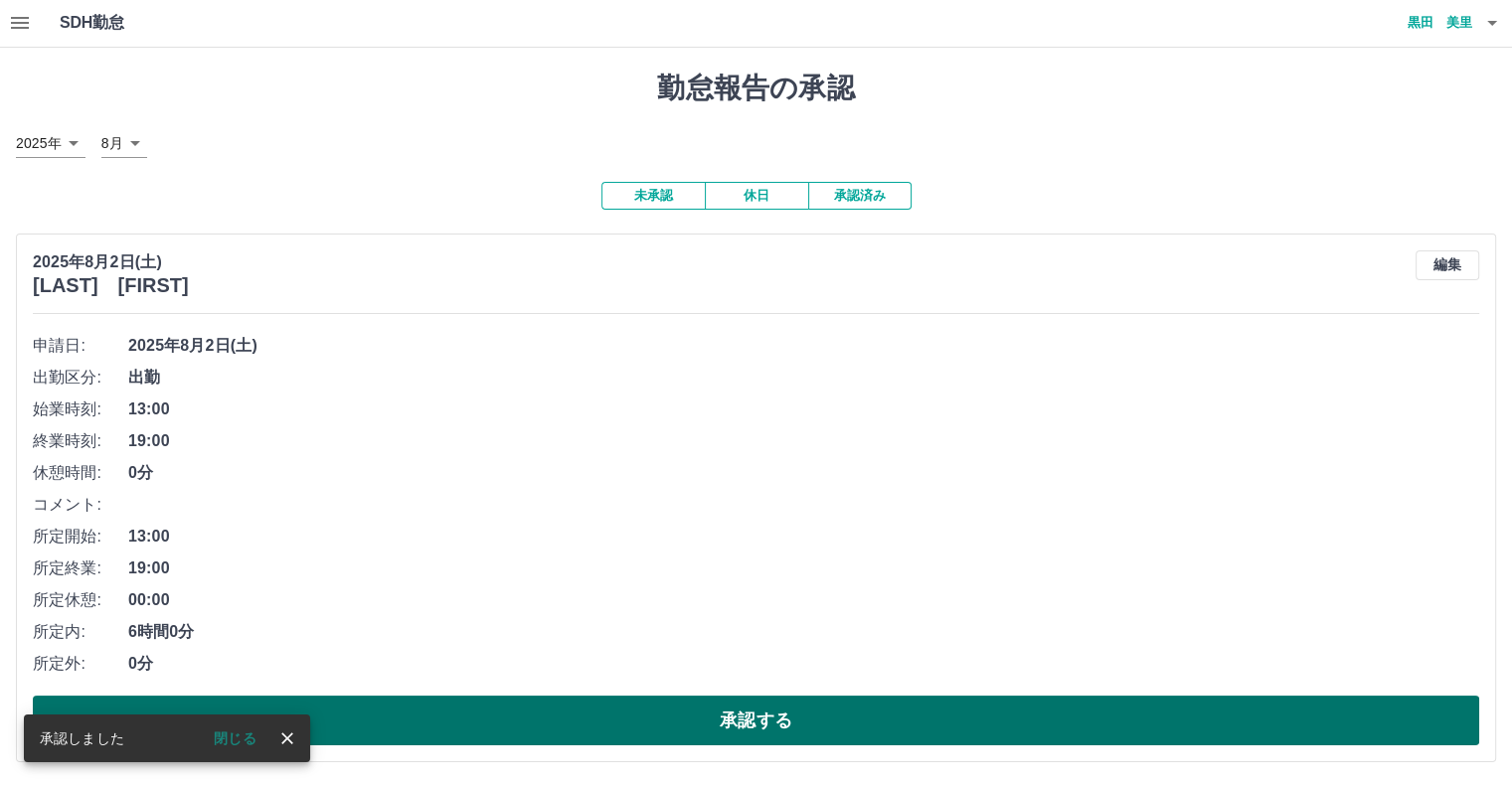 click on "承認する" at bounding box center [756, 720] 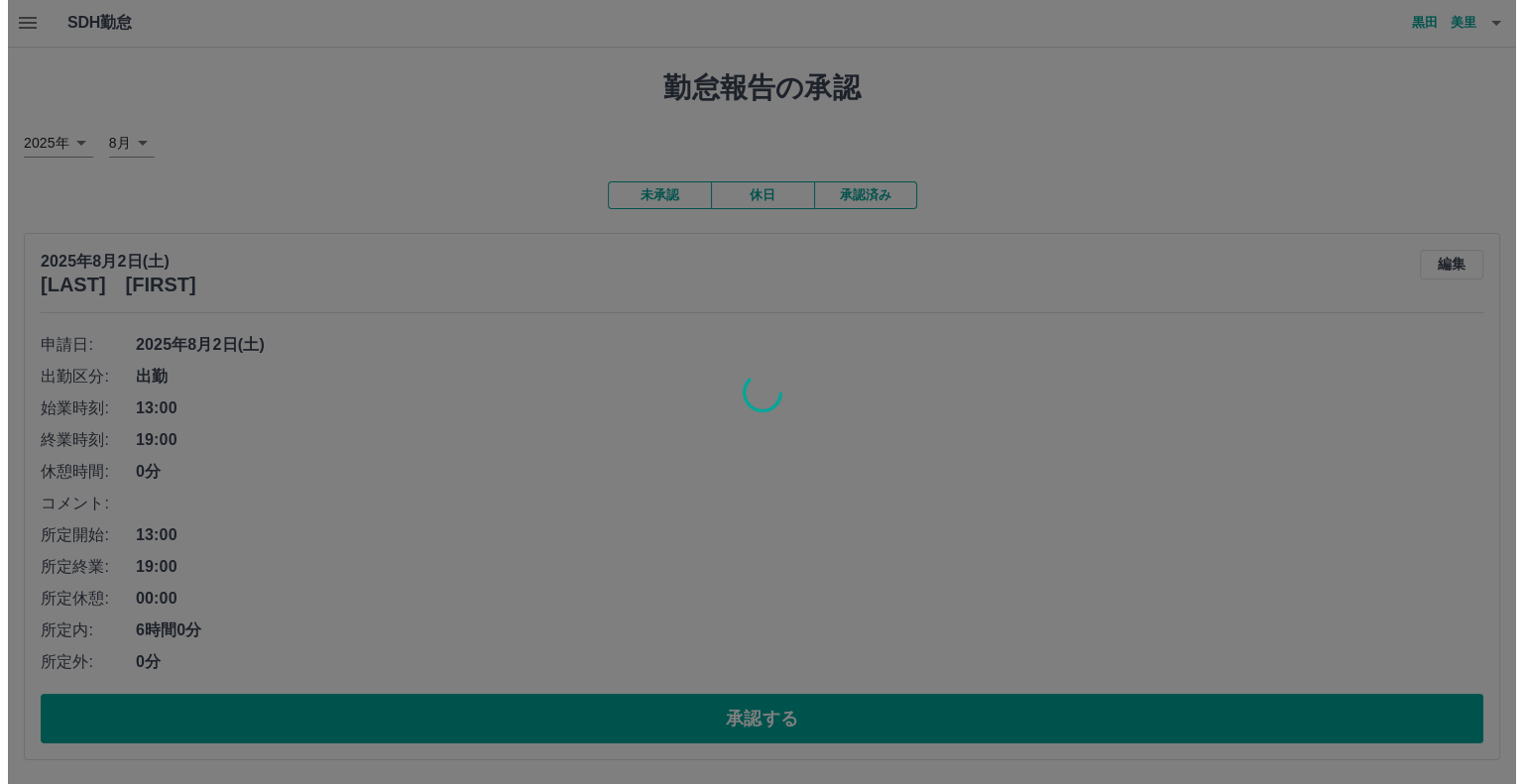 scroll, scrollTop: 0, scrollLeft: 0, axis: both 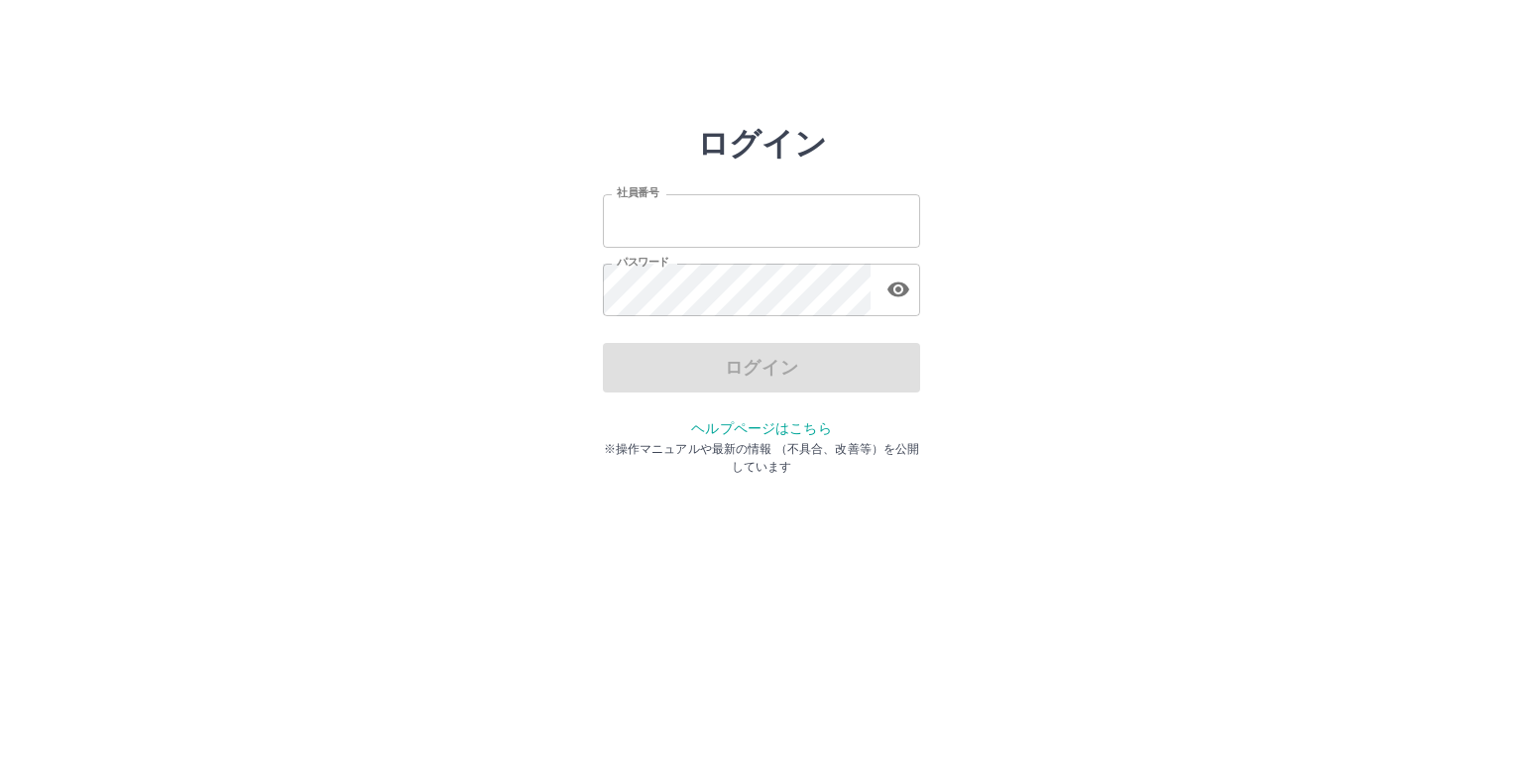 type on "*******" 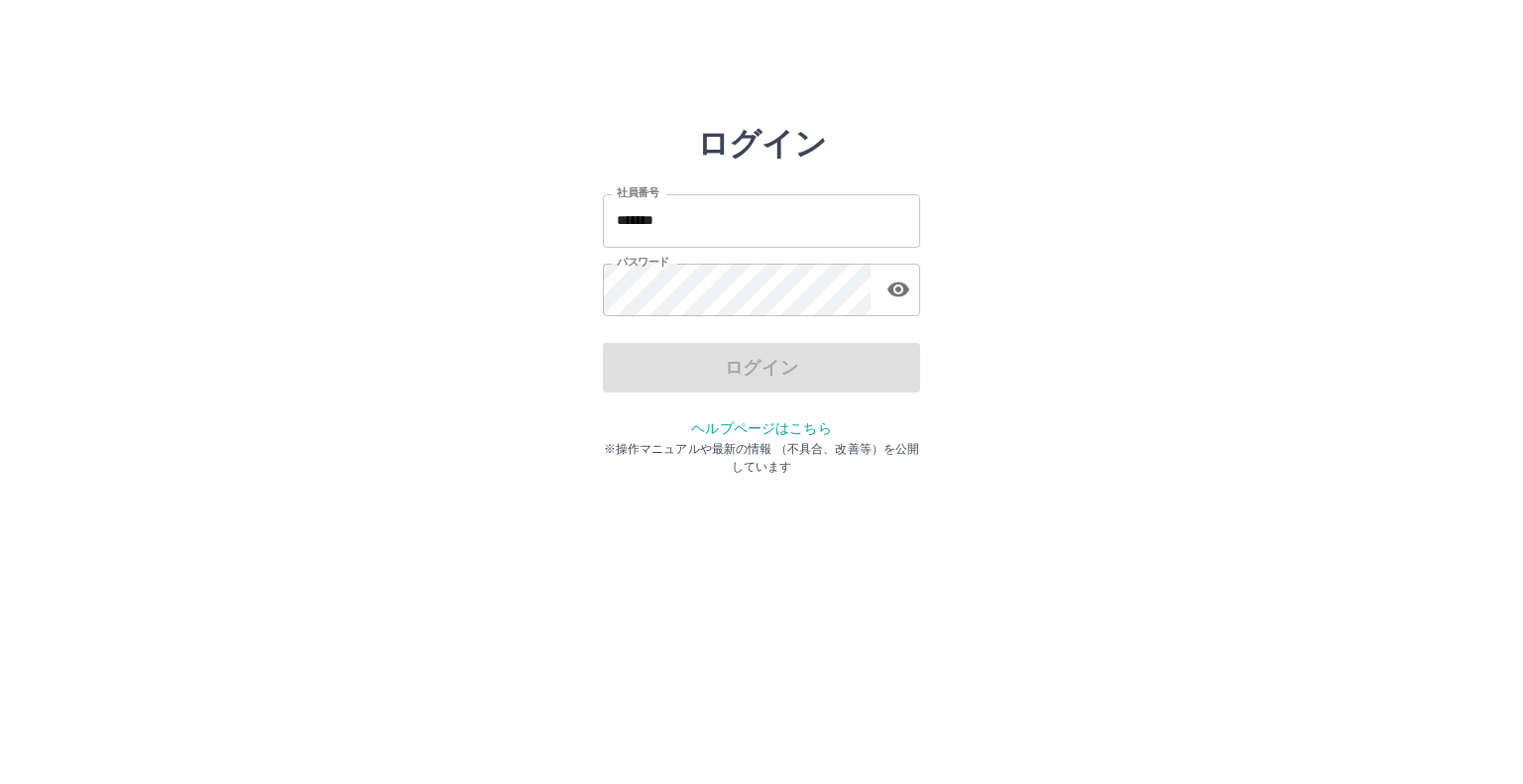 click on "ログイン" at bounding box center (762, 368) 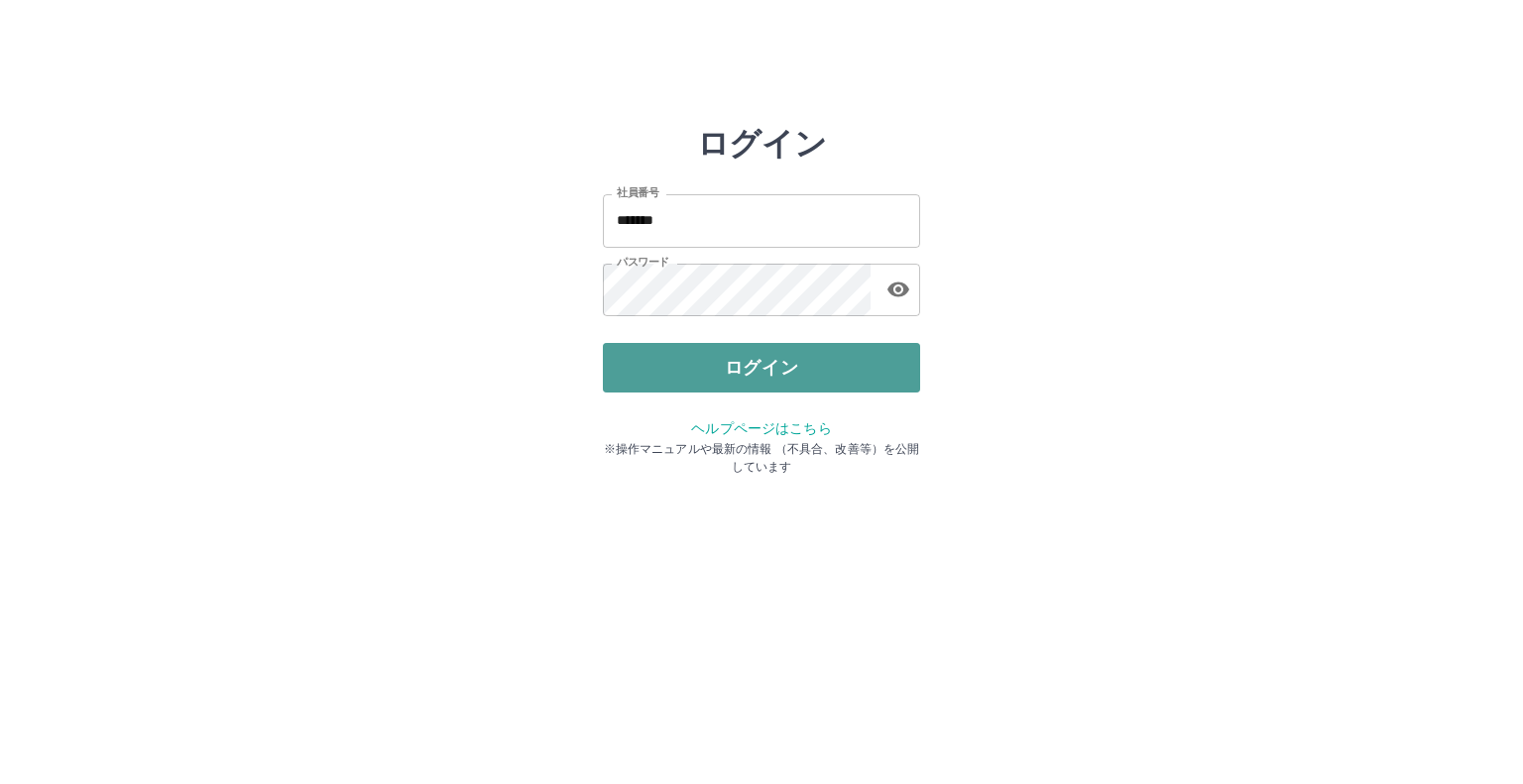 click on "ログイン" at bounding box center (762, 368) 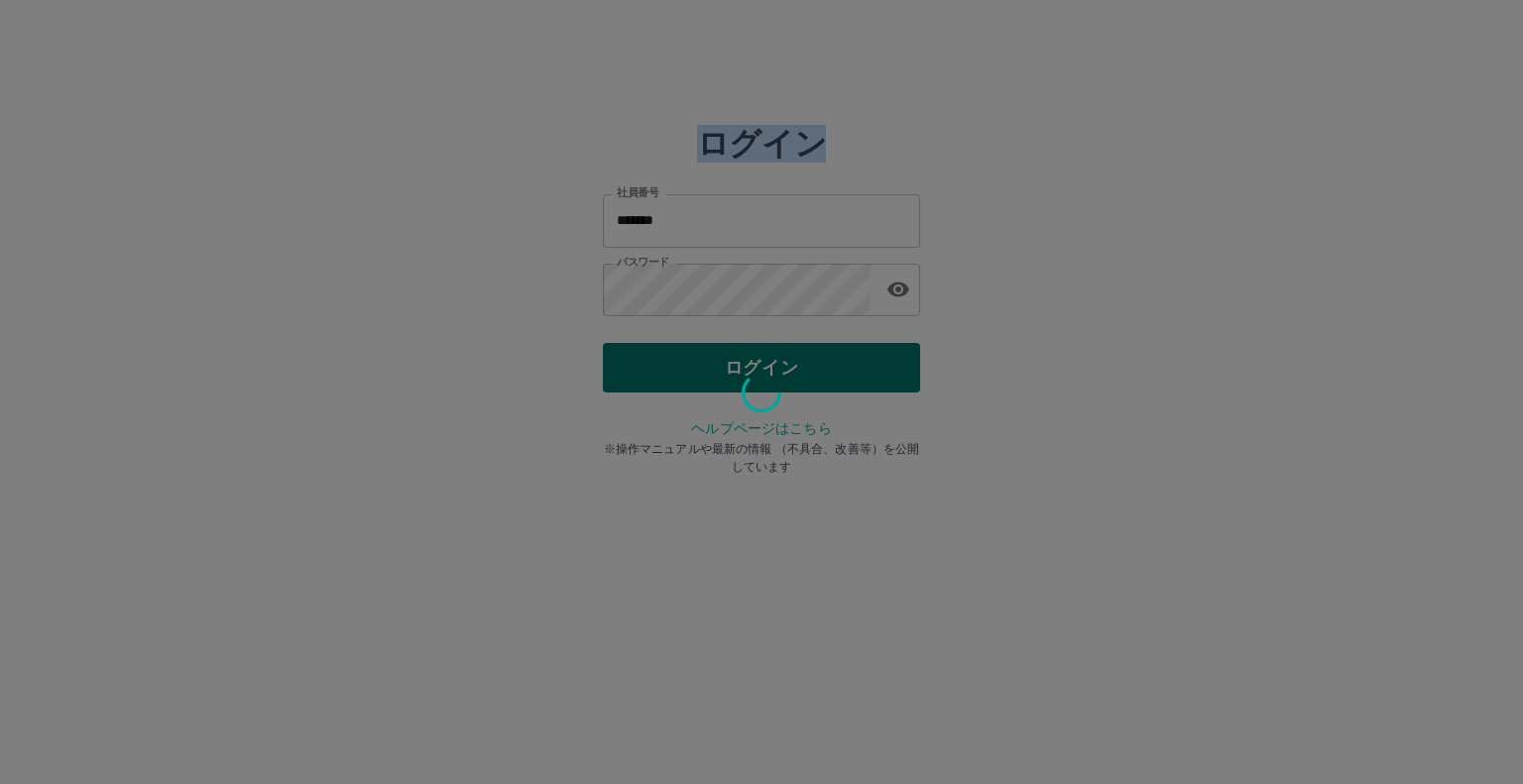 click at bounding box center [762, 392] 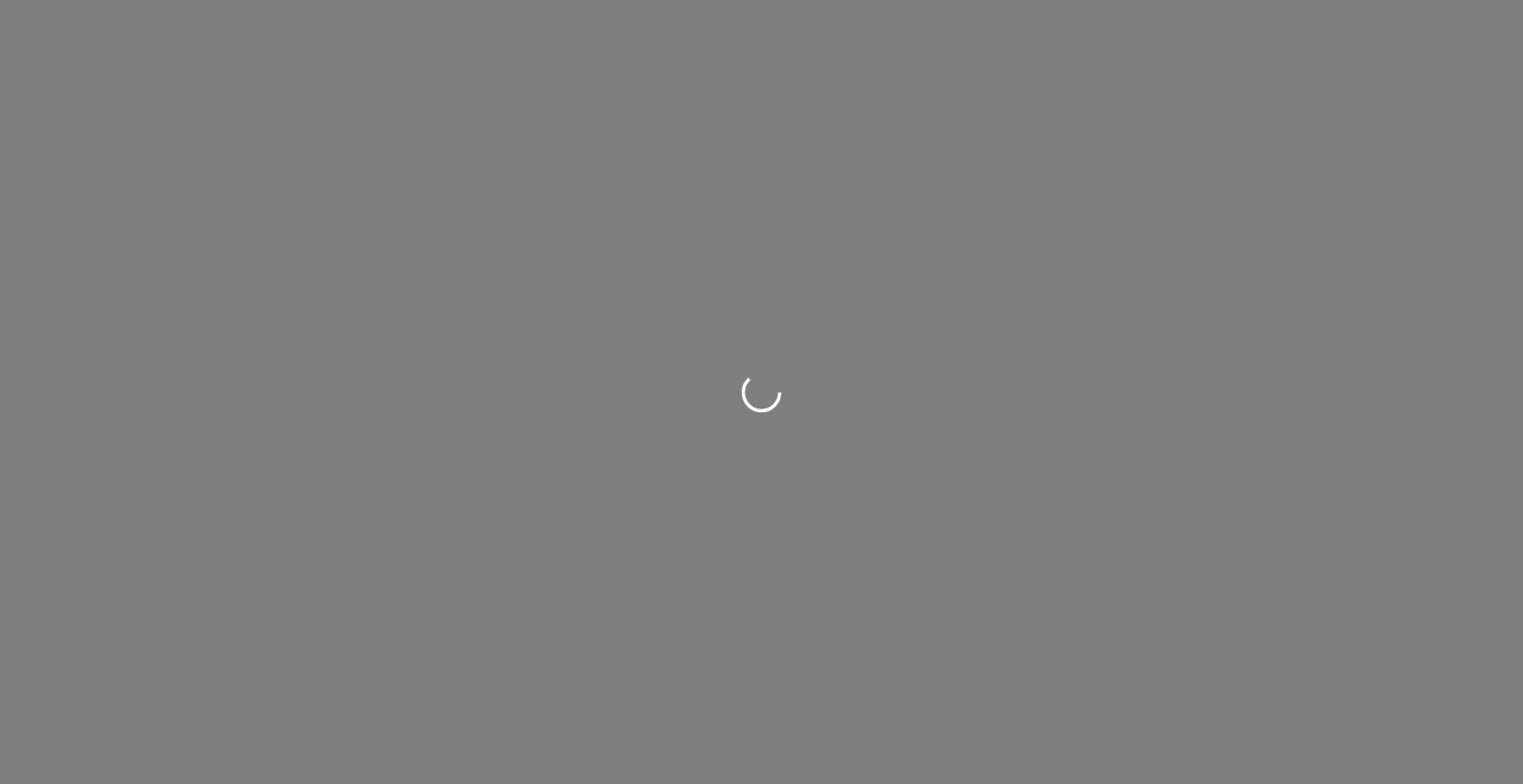 scroll, scrollTop: 0, scrollLeft: 0, axis: both 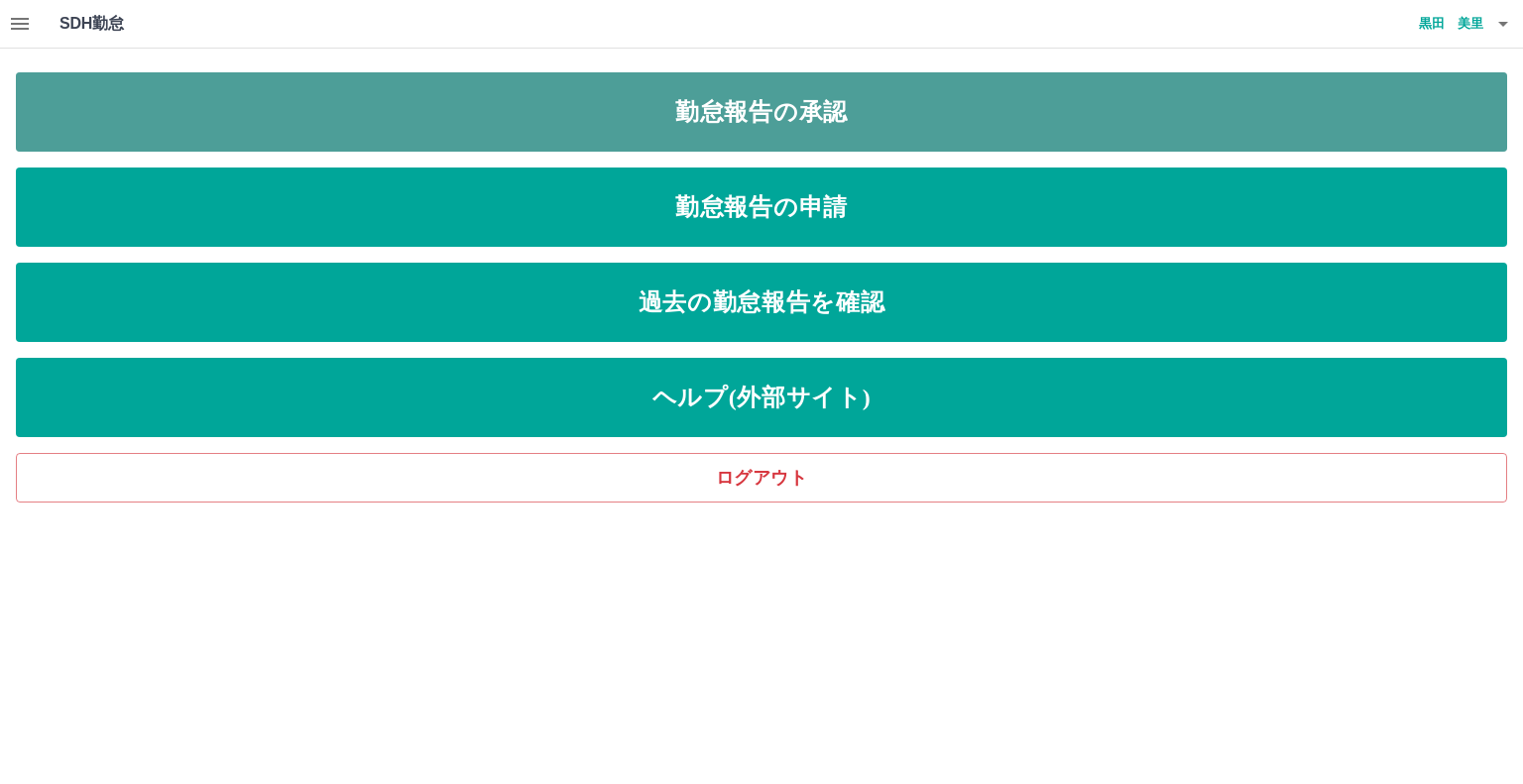 click on "勤怠報告の承認" at bounding box center [762, 112] 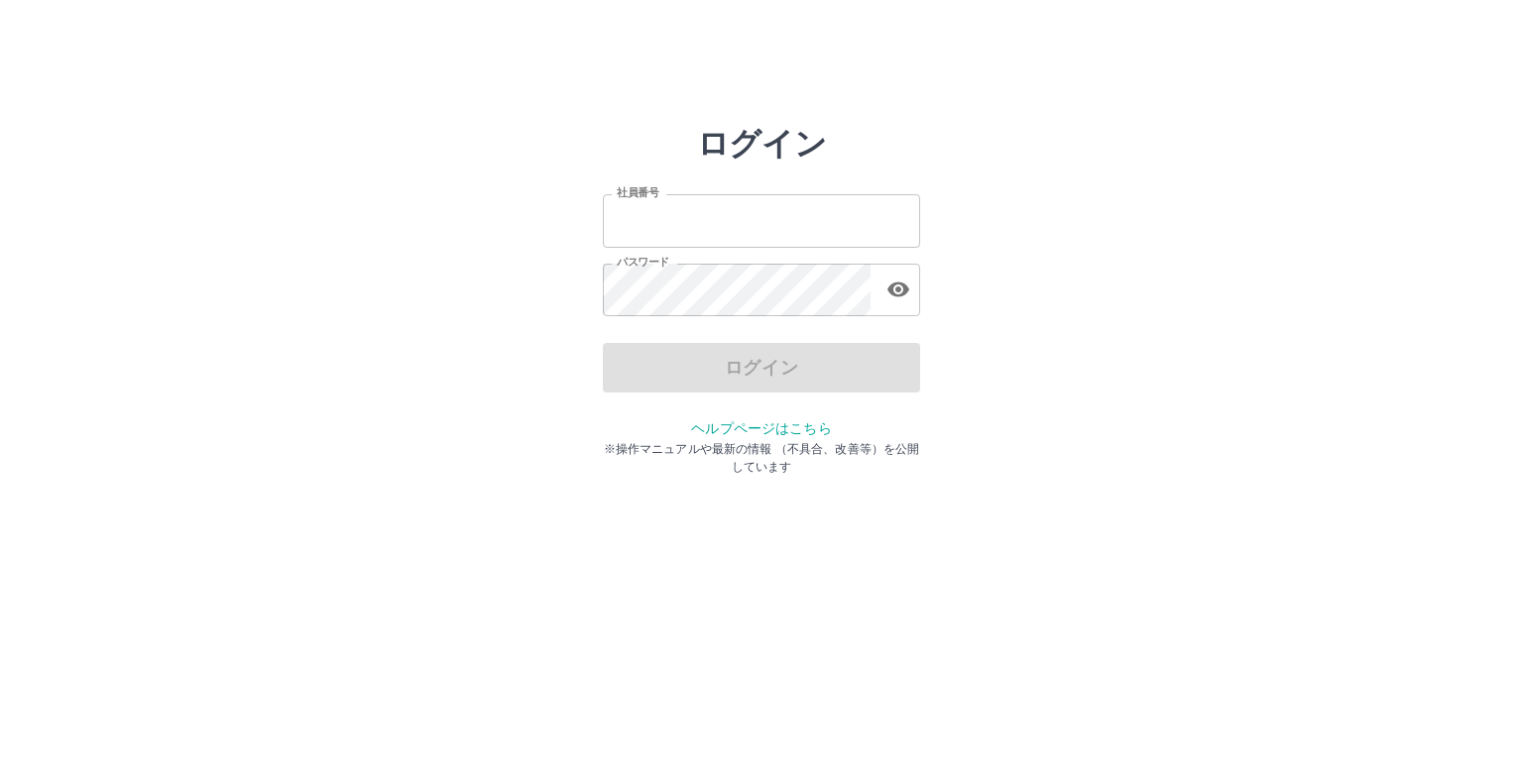 scroll, scrollTop: 0, scrollLeft: 0, axis: both 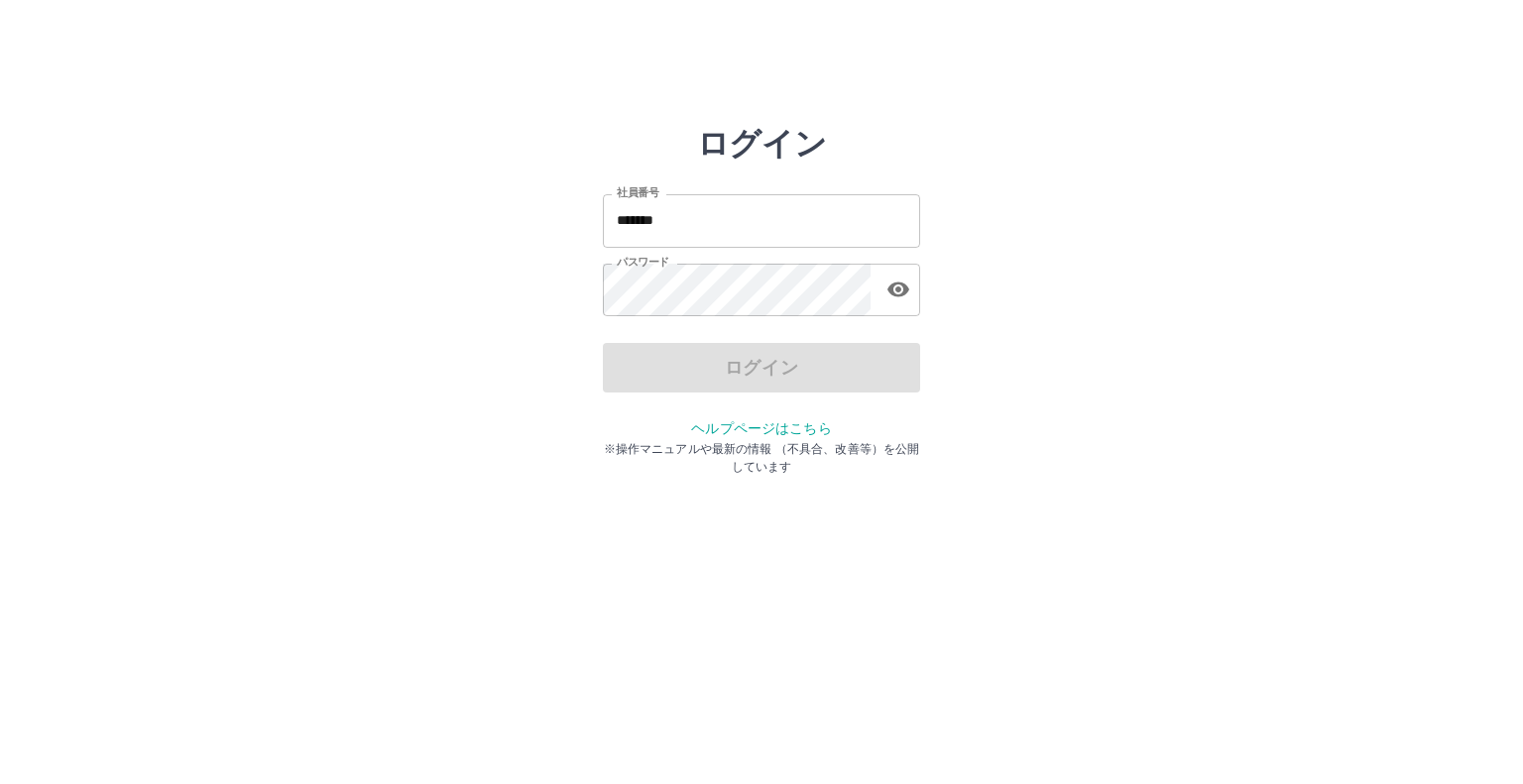 click on "ログイン" at bounding box center [762, 368] 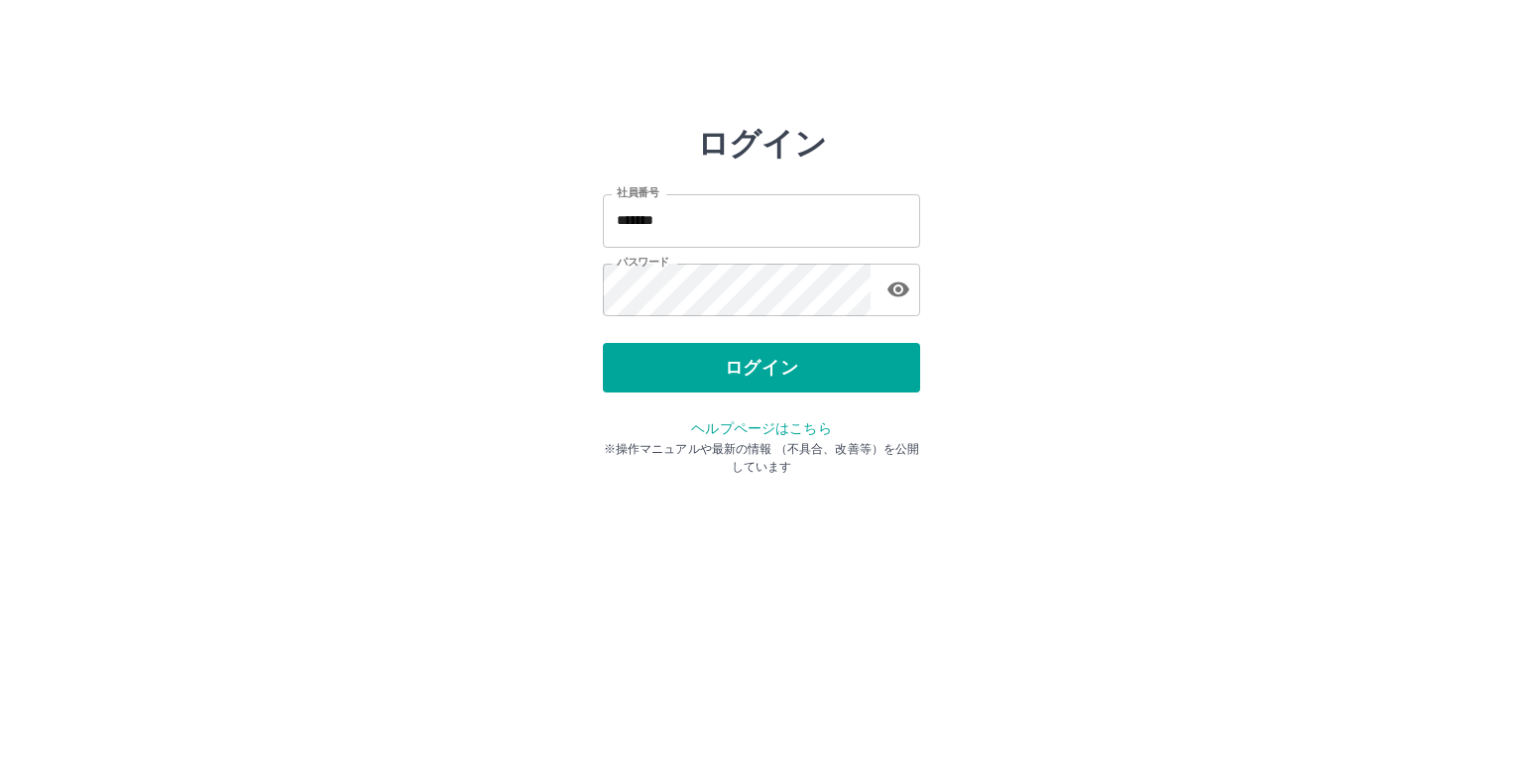 click on "ログイン" at bounding box center [762, 368] 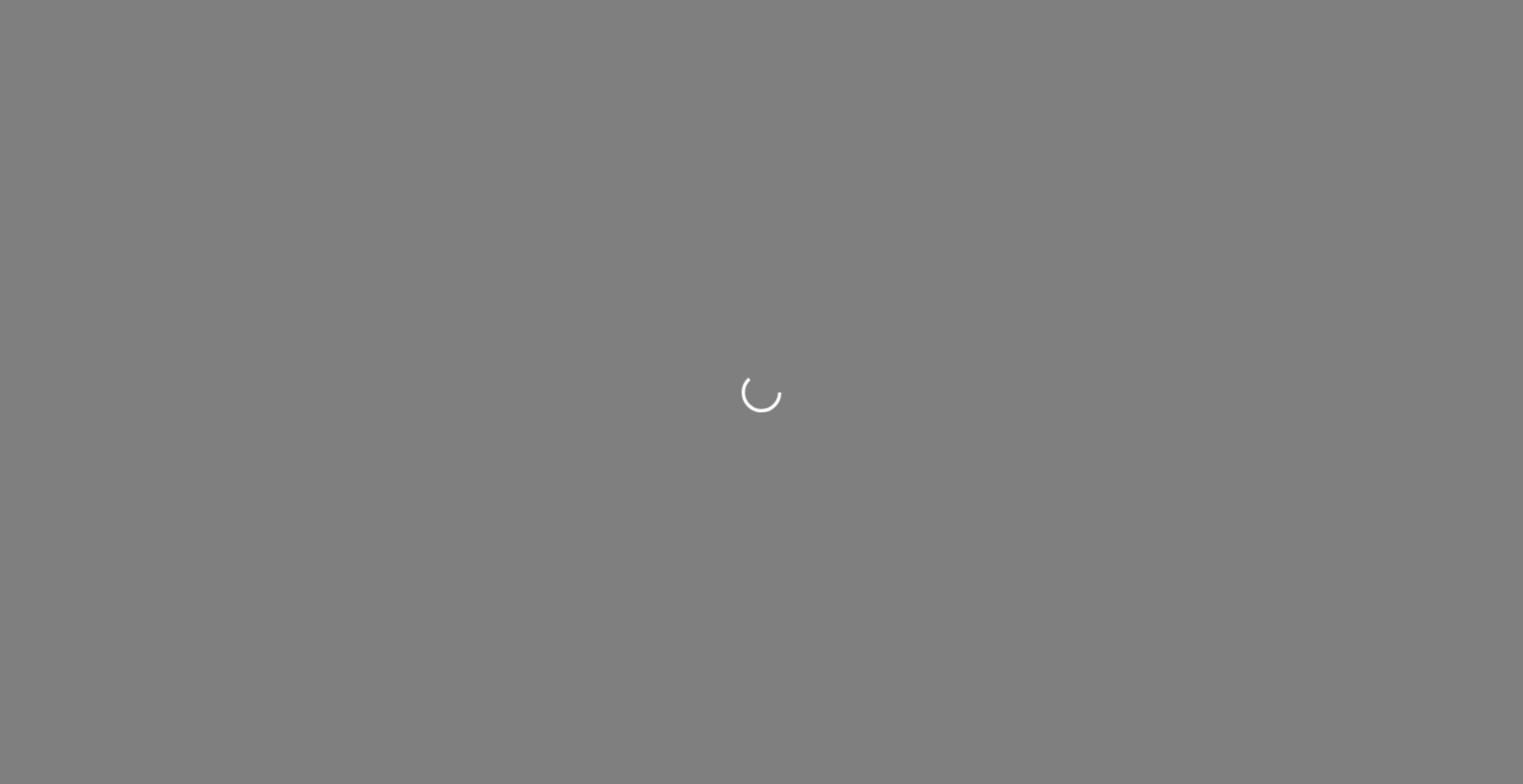 scroll, scrollTop: 0, scrollLeft: 0, axis: both 